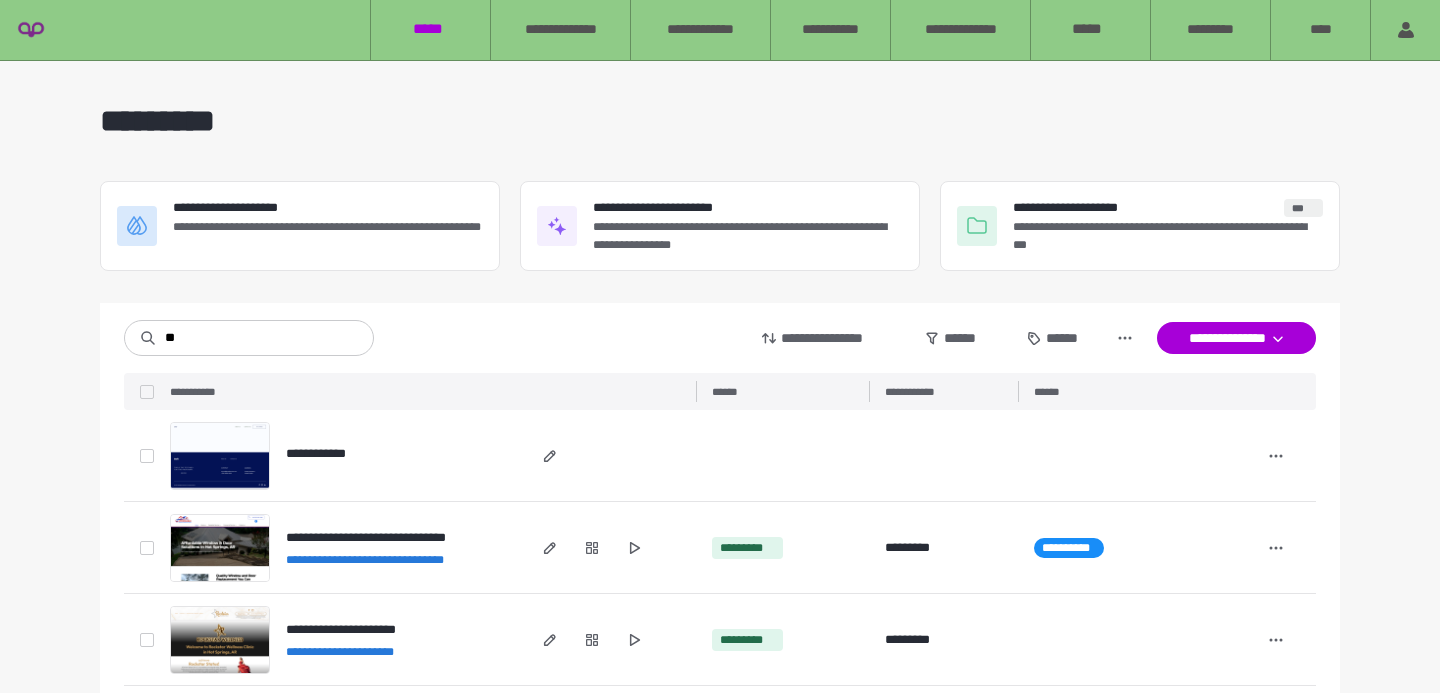 scroll, scrollTop: 0, scrollLeft: 0, axis: both 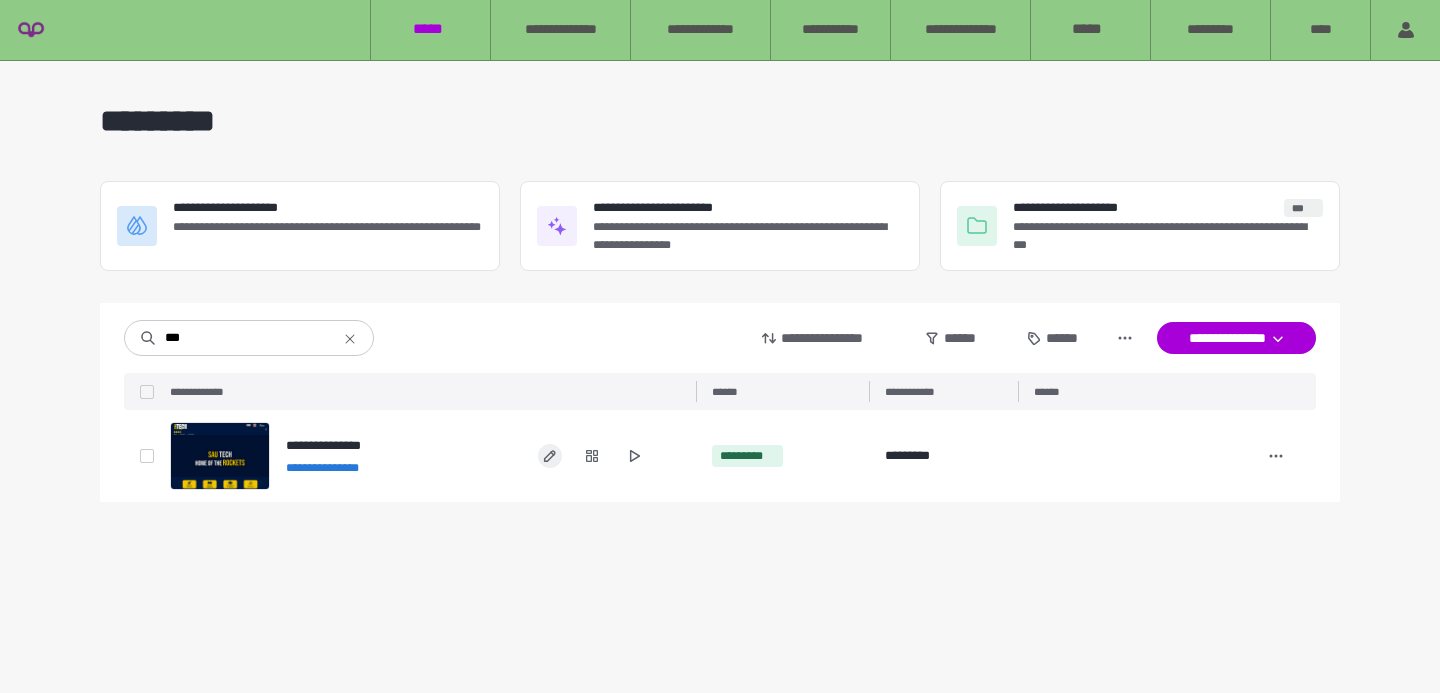 type on "***" 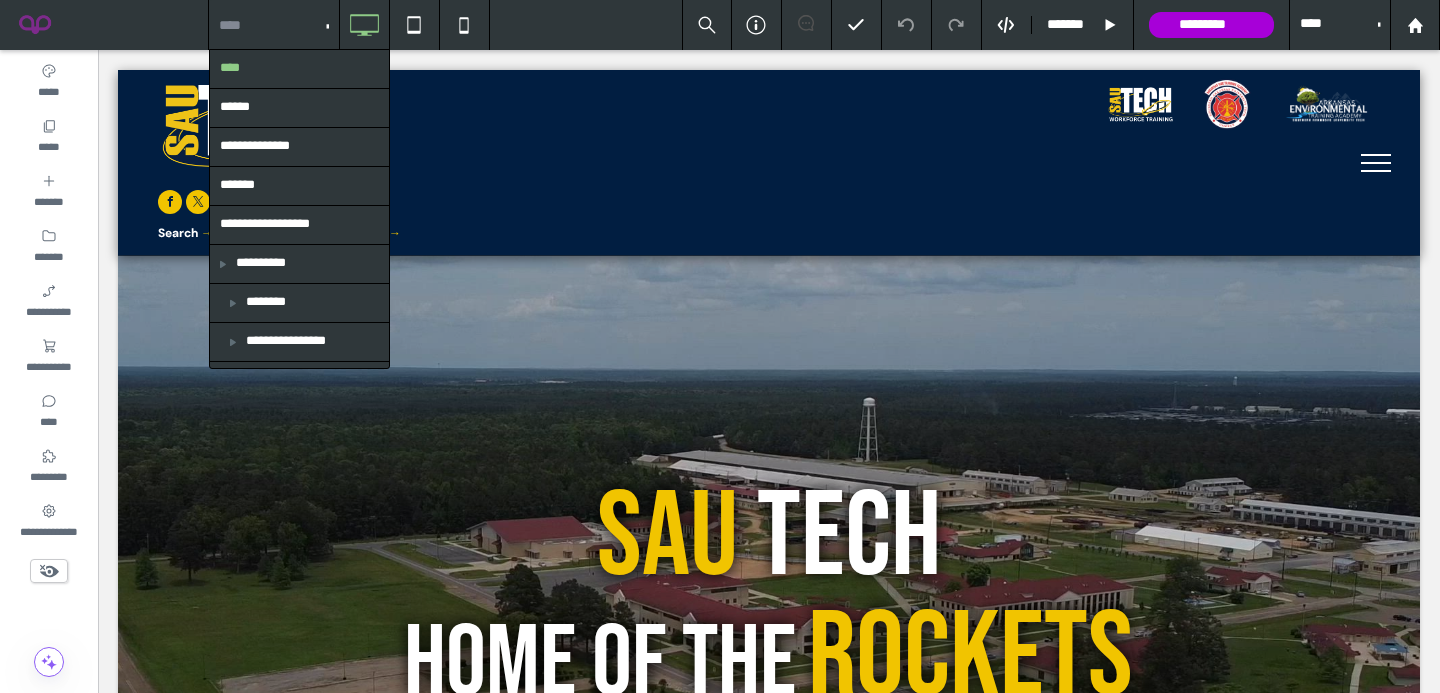 scroll, scrollTop: 0, scrollLeft: 0, axis: both 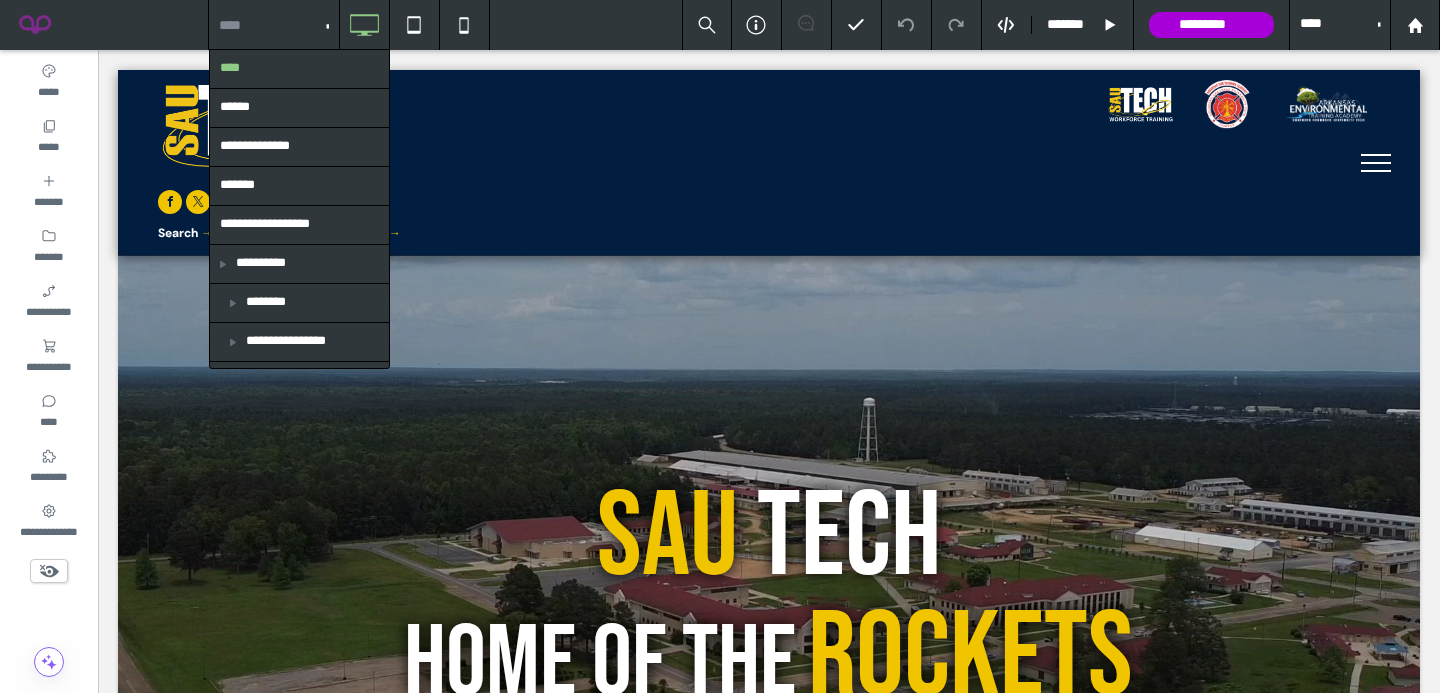 click at bounding box center [269, 25] 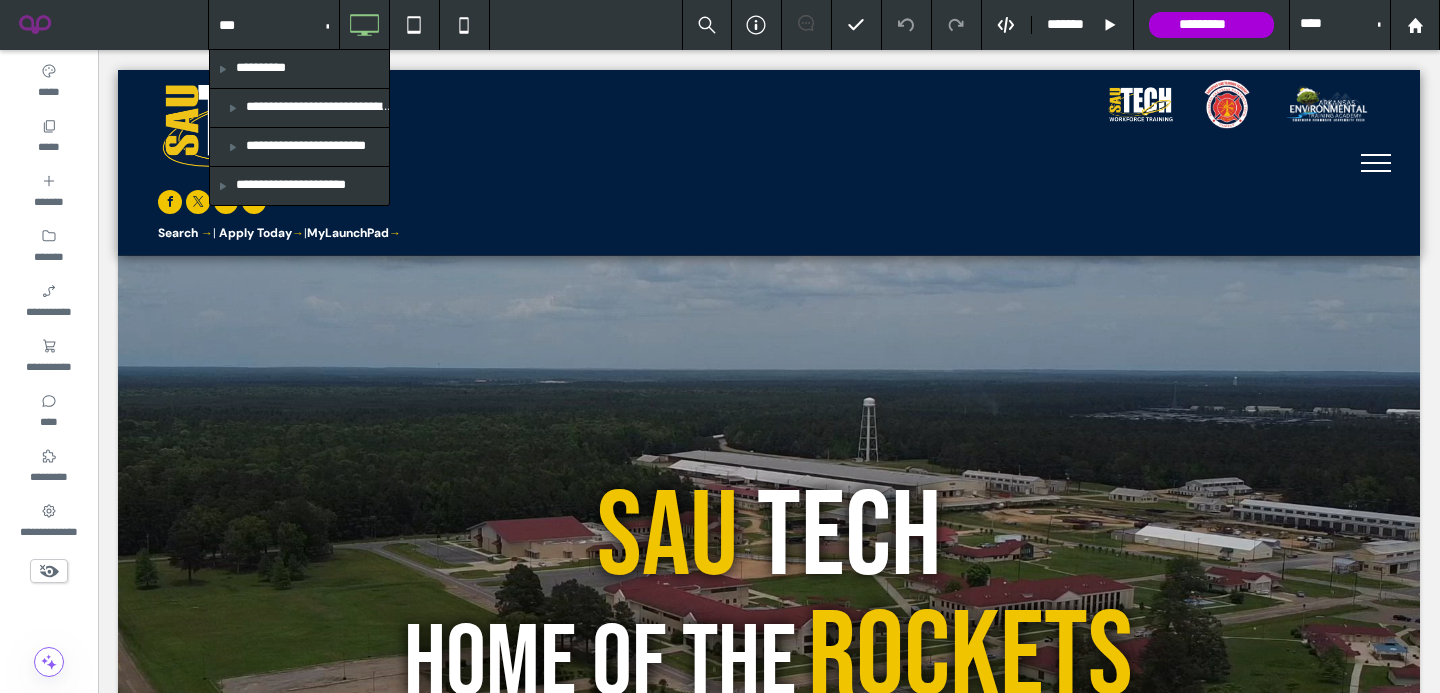 type on "****" 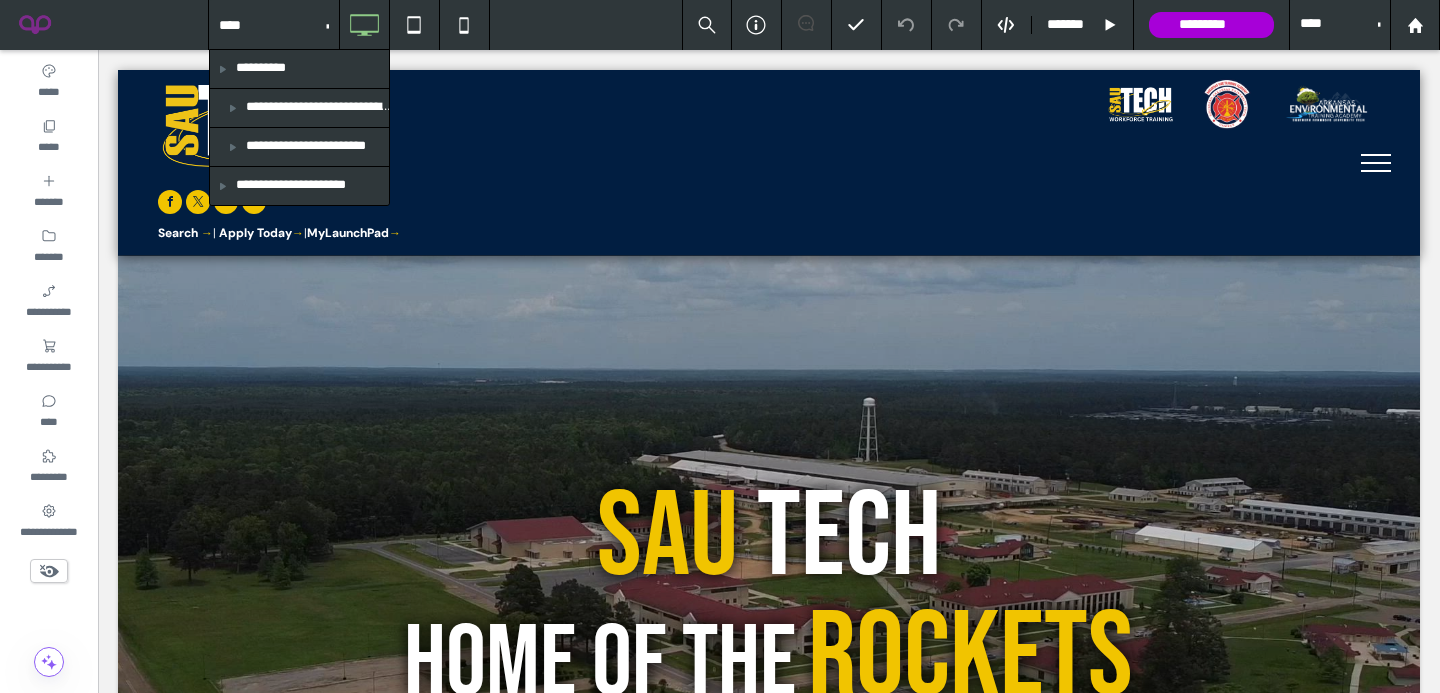 type 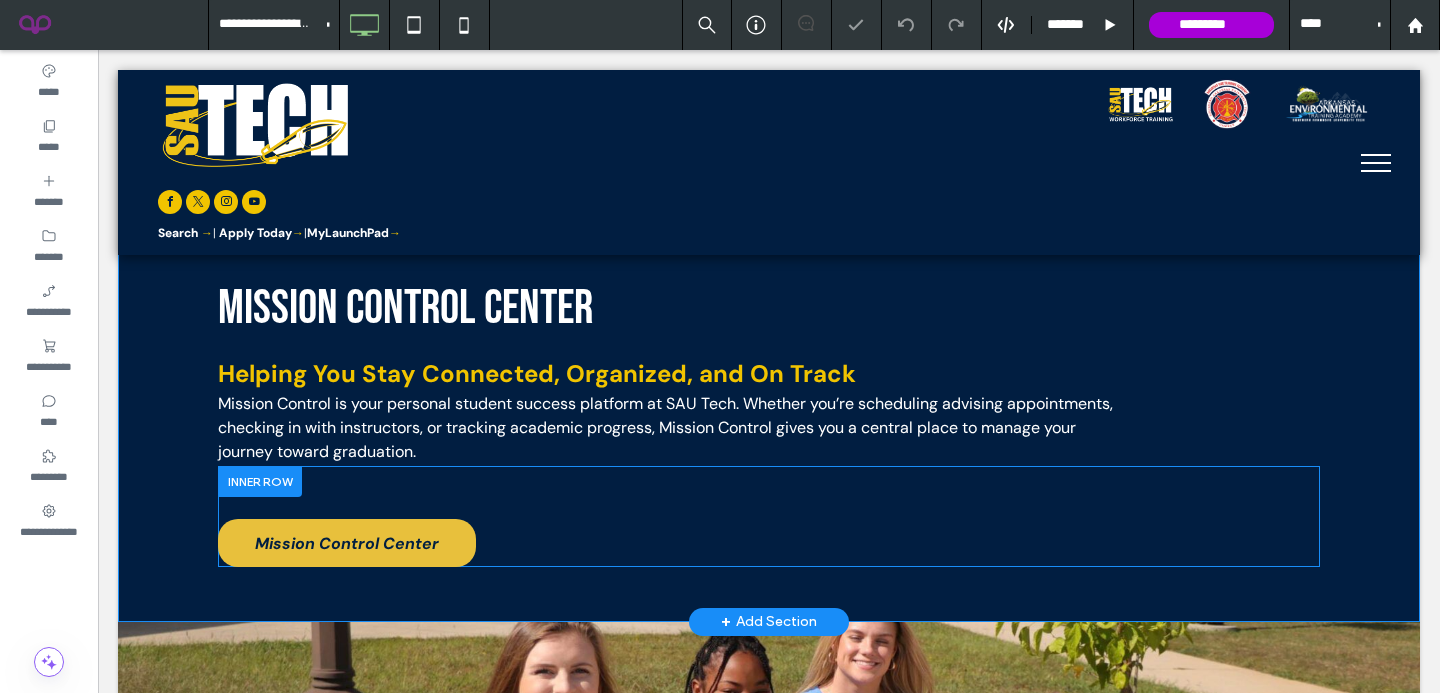 scroll, scrollTop: 328, scrollLeft: 0, axis: vertical 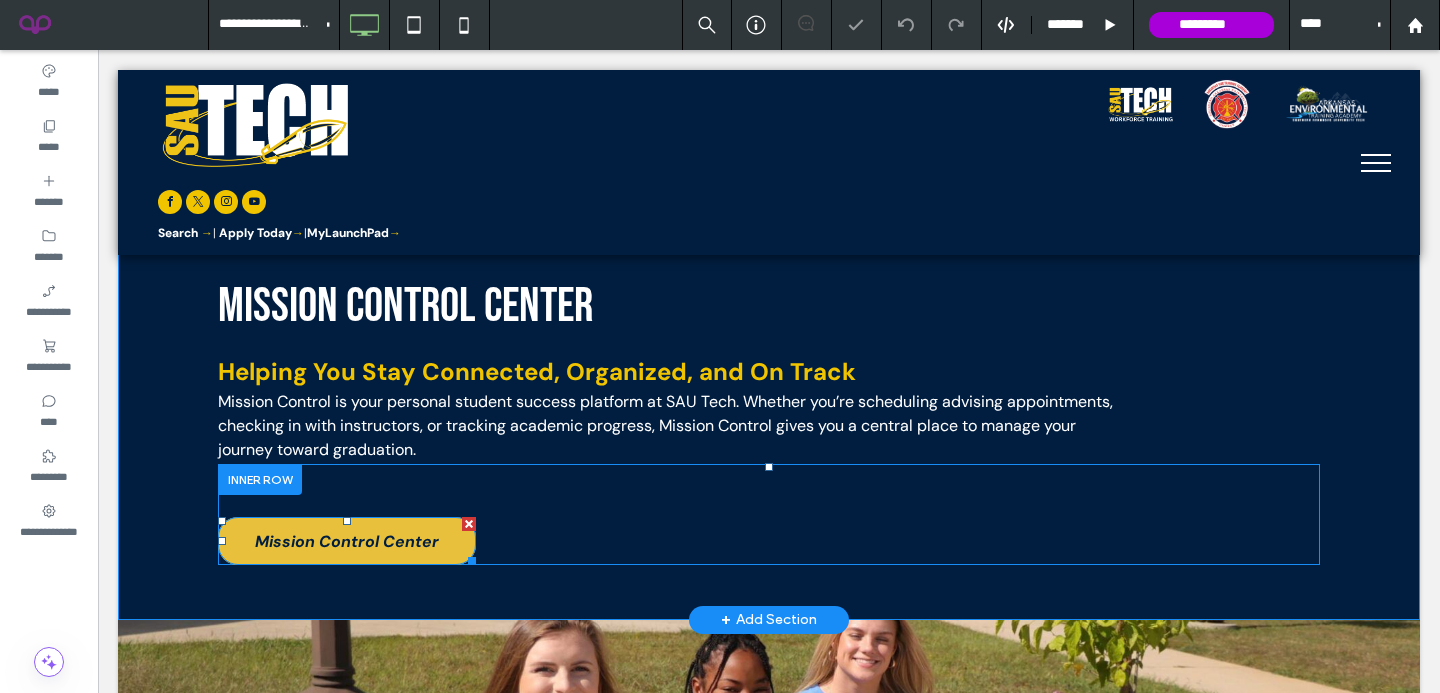 click on "Mission Control Center" at bounding box center (347, 541) 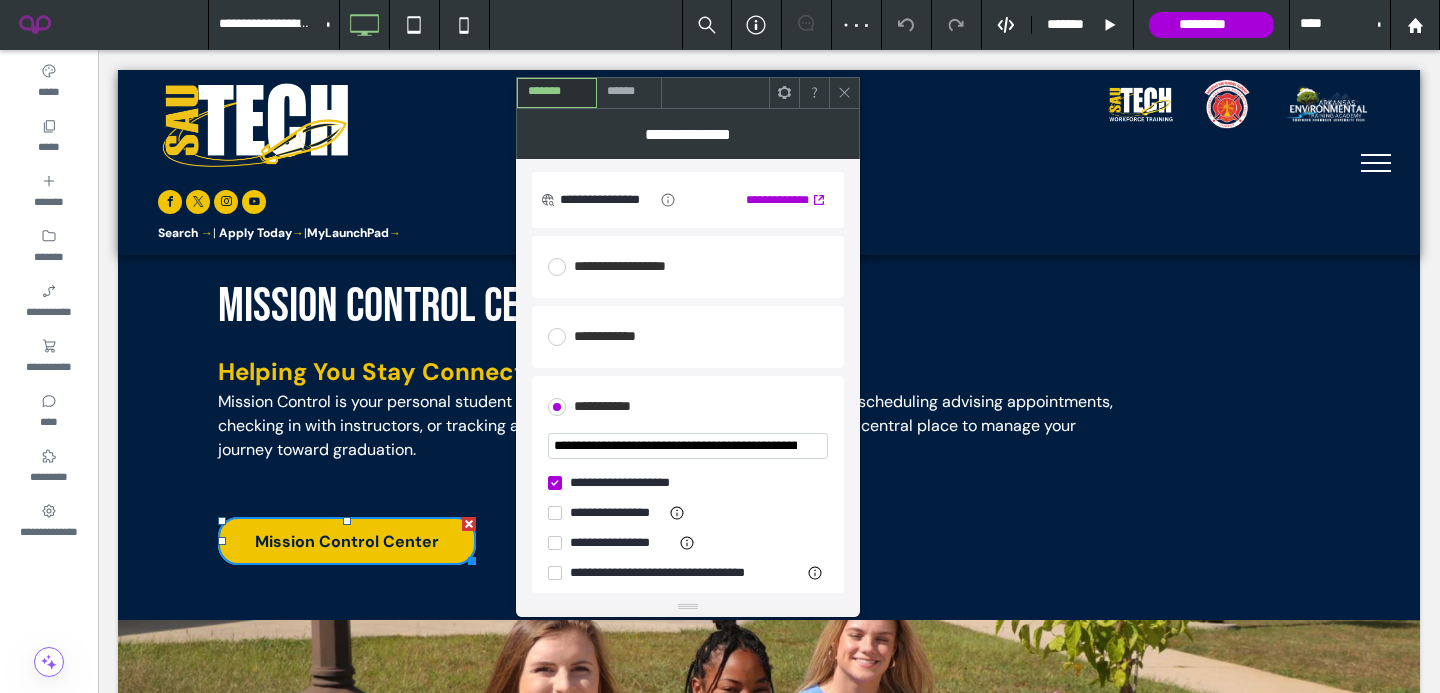 scroll, scrollTop: 149, scrollLeft: 0, axis: vertical 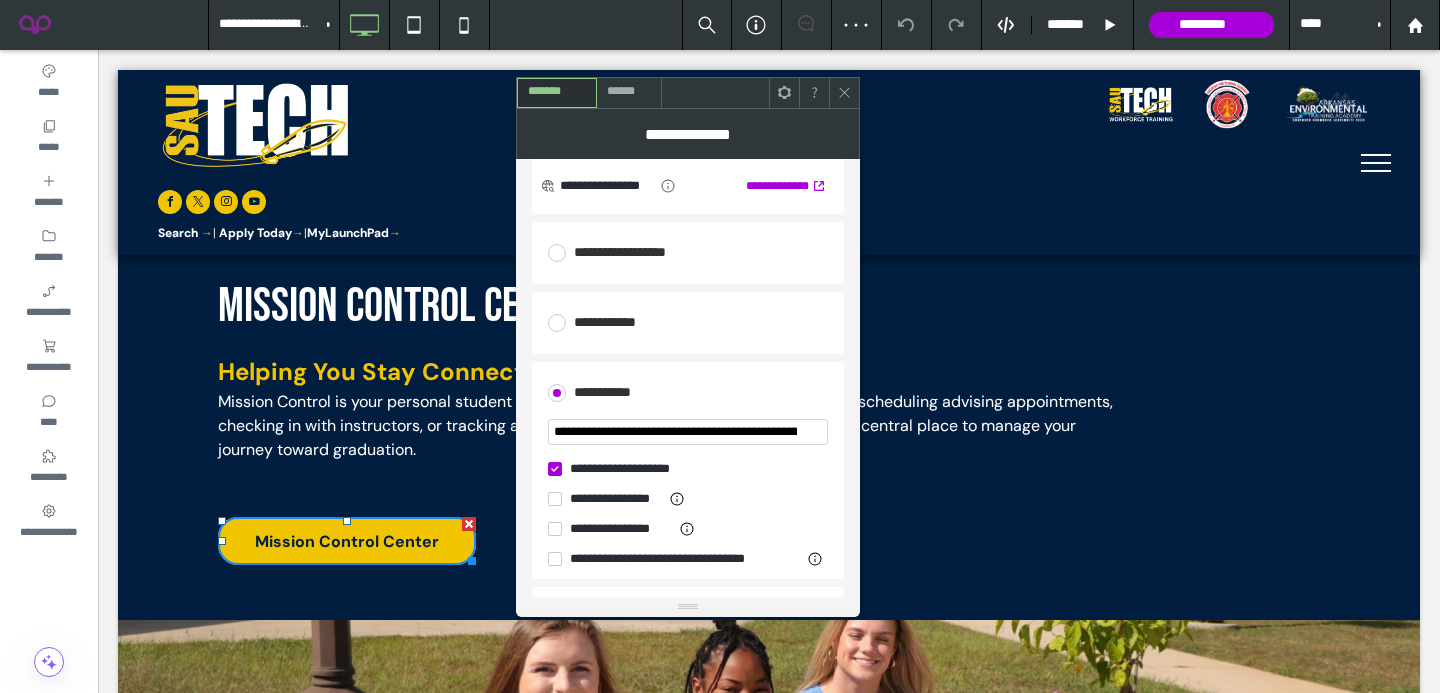click at bounding box center (688, 432) 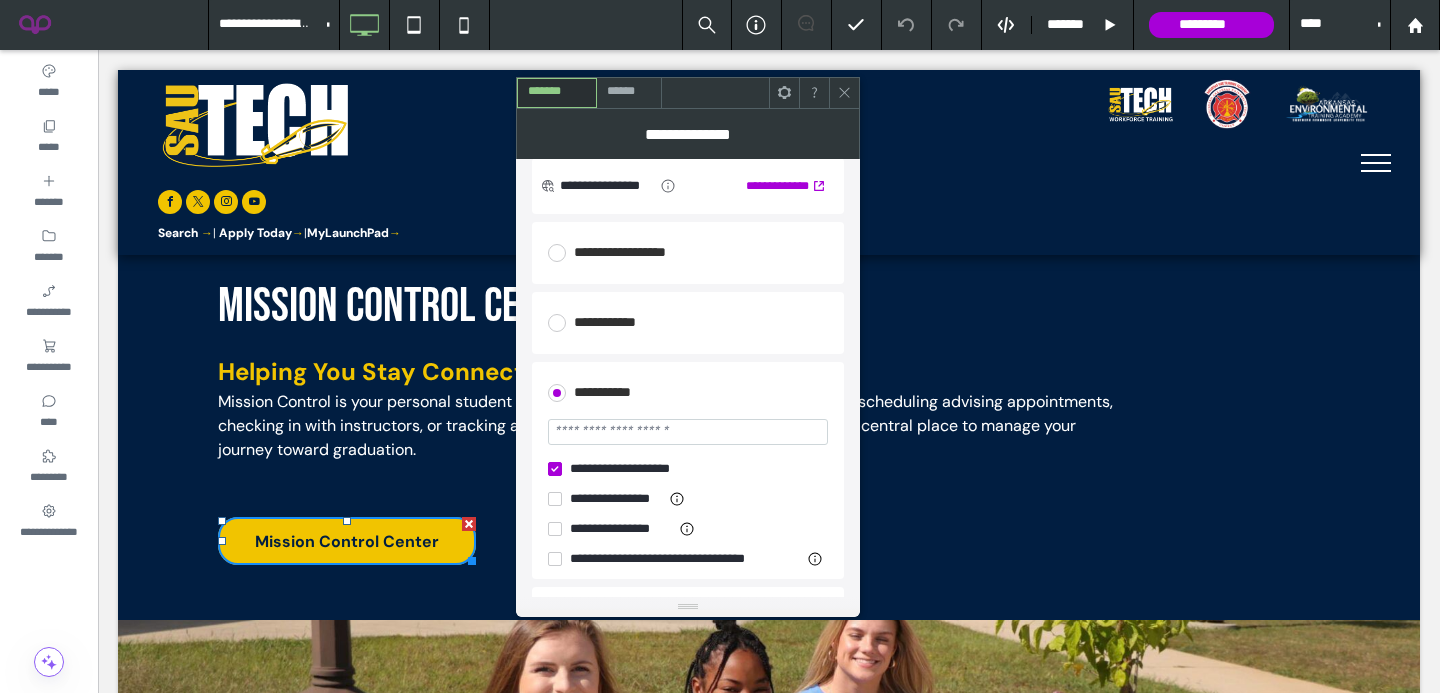 paste on "**********" 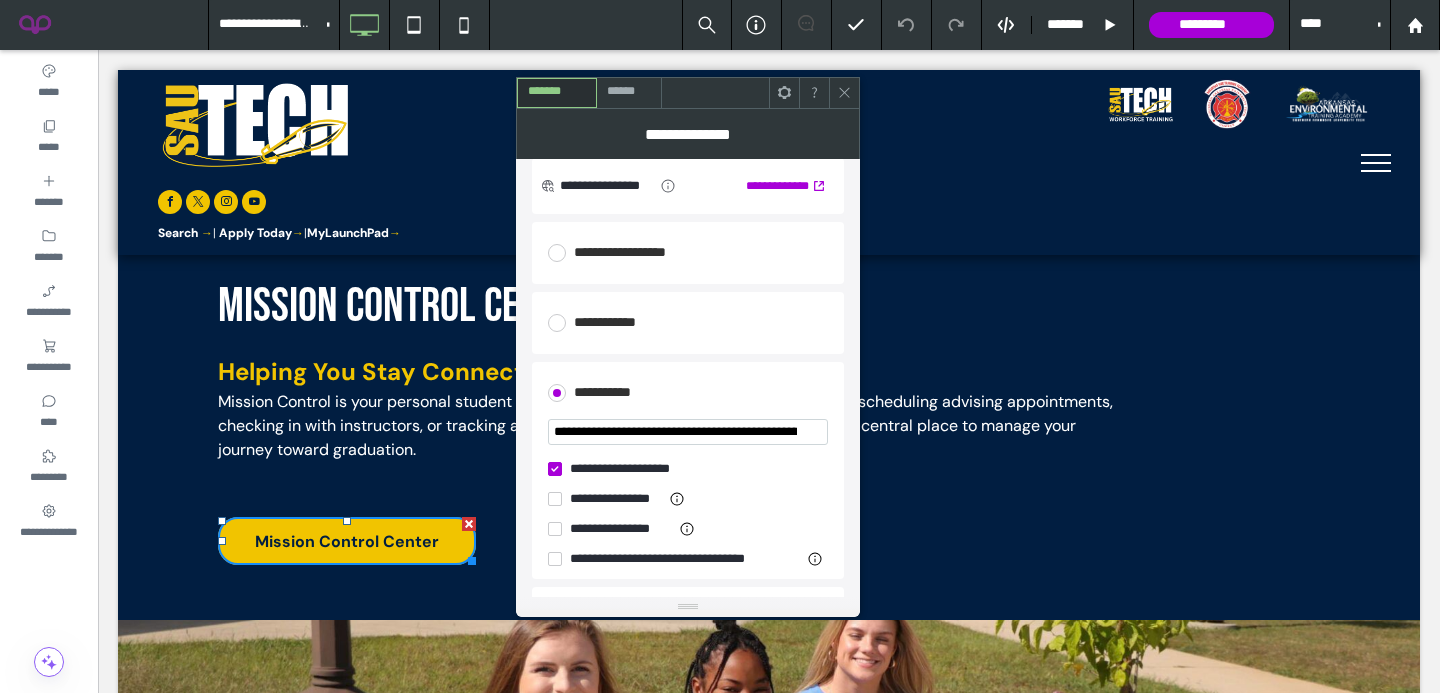 scroll, scrollTop: 0, scrollLeft: 70, axis: horizontal 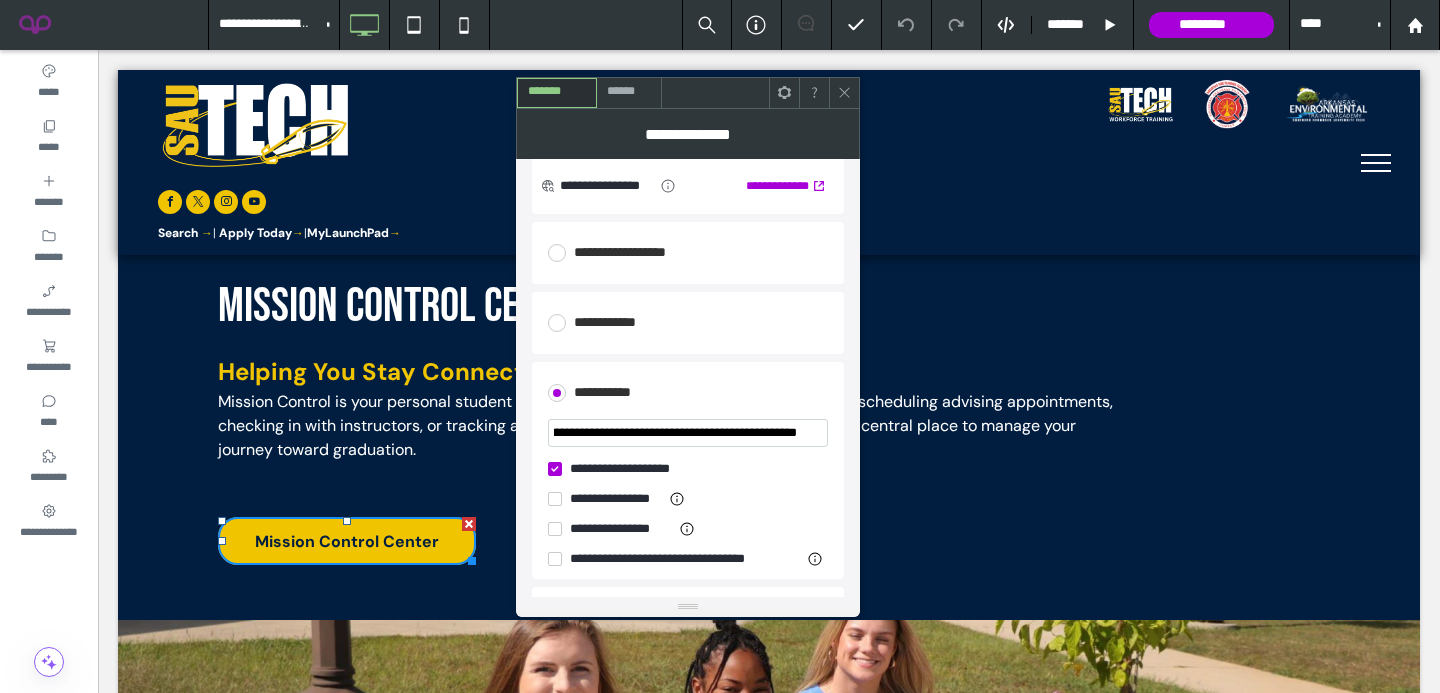 type on "**********" 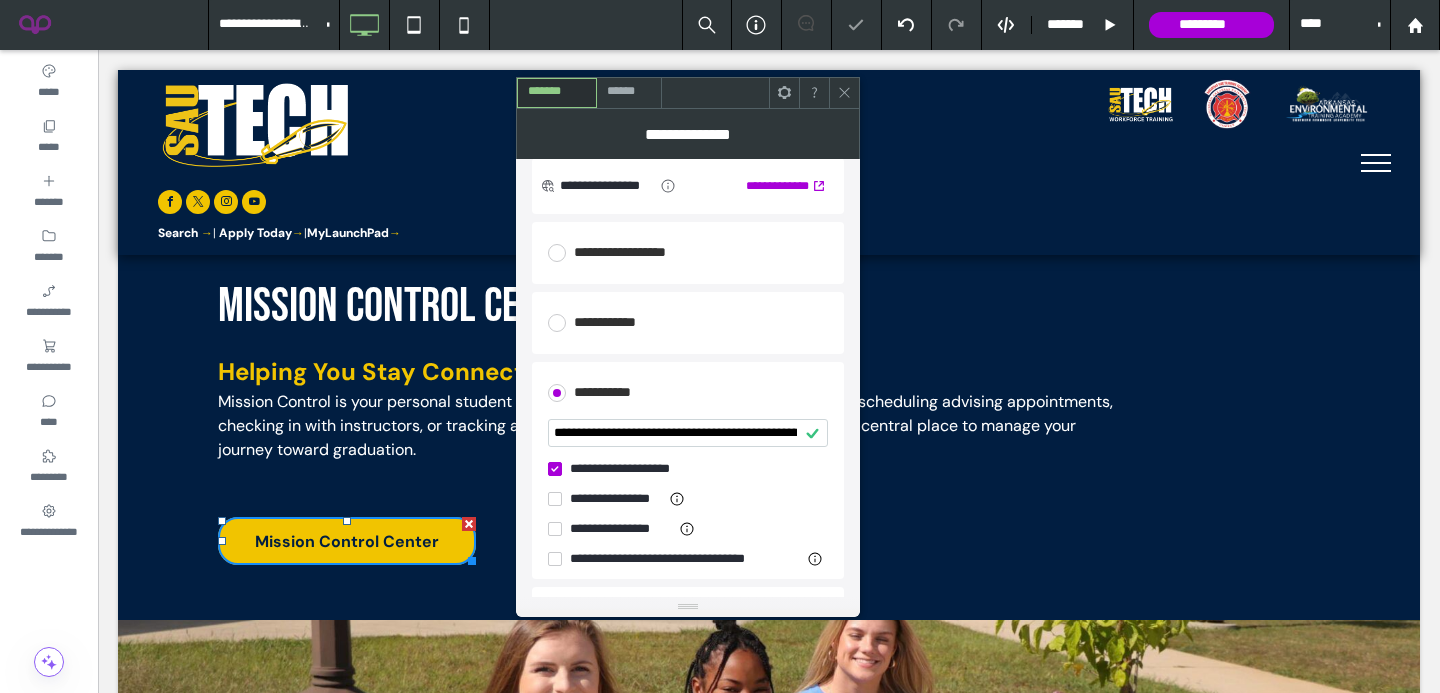 click 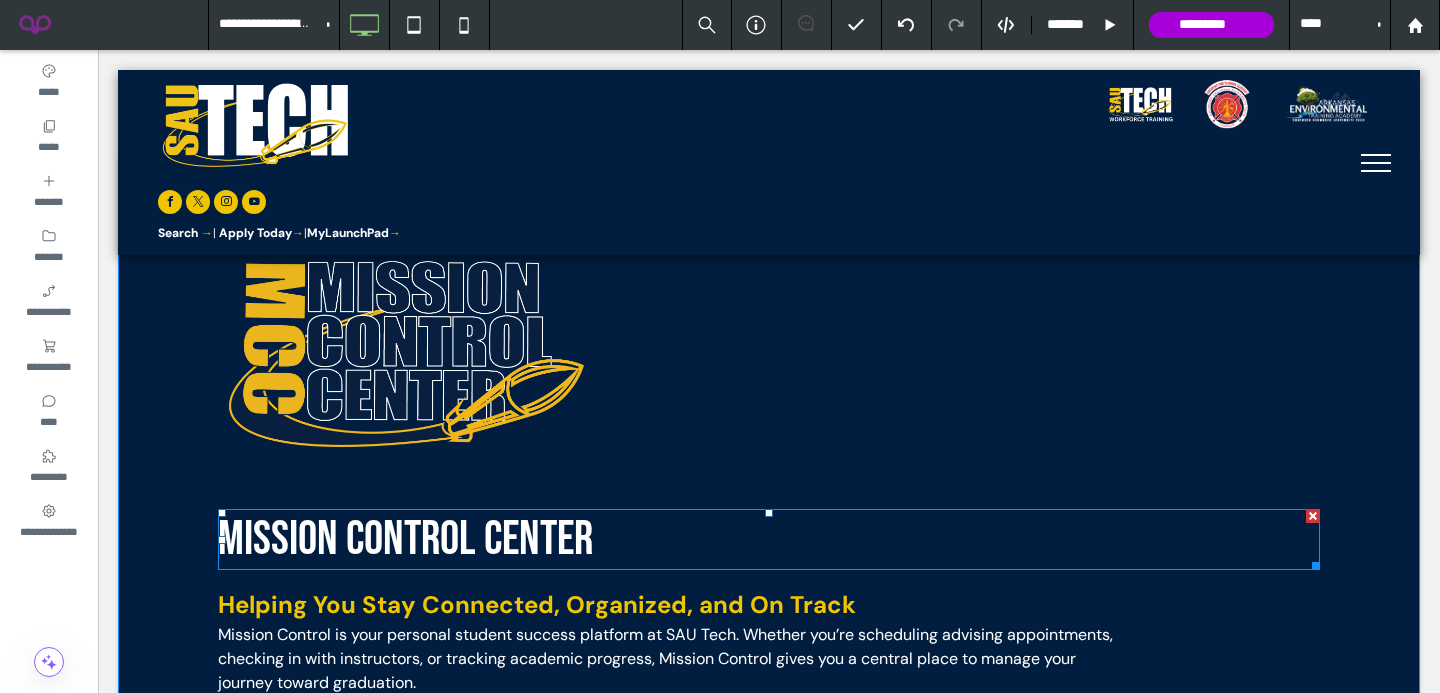 scroll, scrollTop: 0, scrollLeft: 0, axis: both 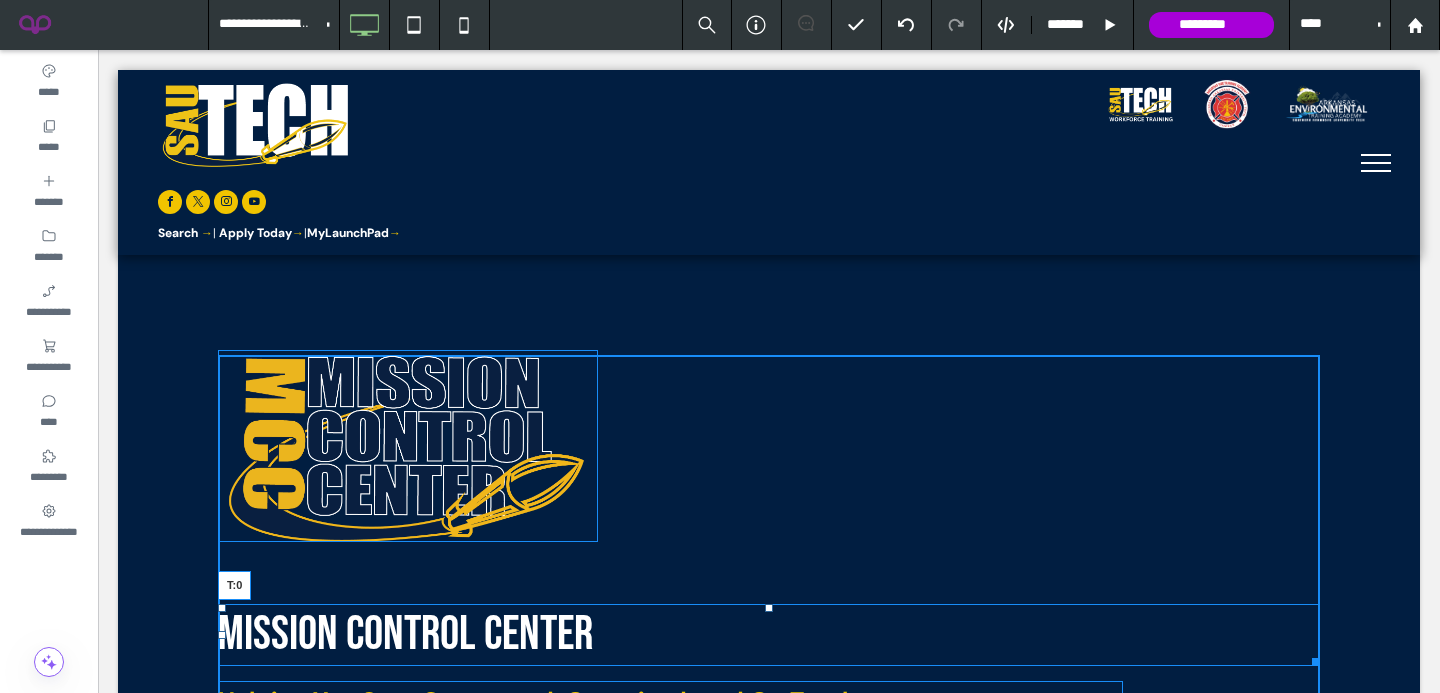 drag, startPoint x: 767, startPoint y: 605, endPoint x: 769, endPoint y: 531, distance: 74.02702 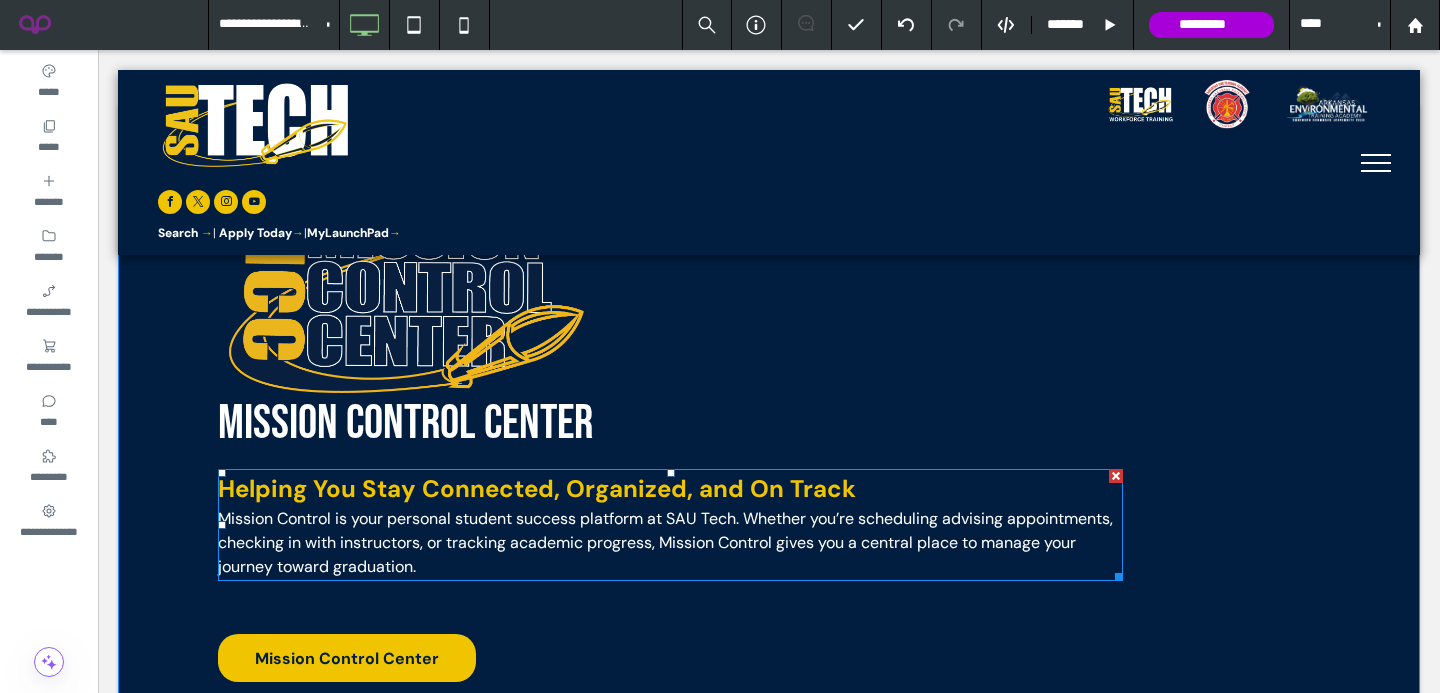 scroll, scrollTop: 147, scrollLeft: 0, axis: vertical 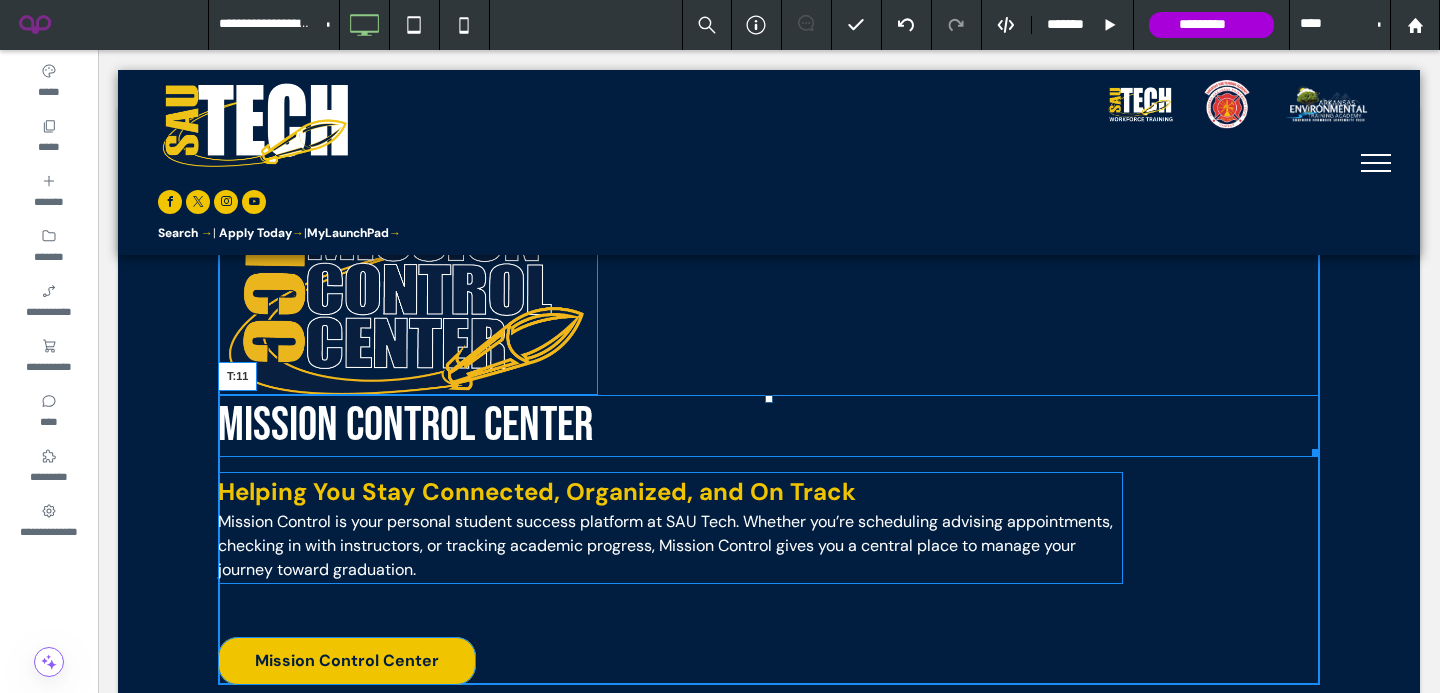 drag, startPoint x: 767, startPoint y: 395, endPoint x: 767, endPoint y: 406, distance: 11 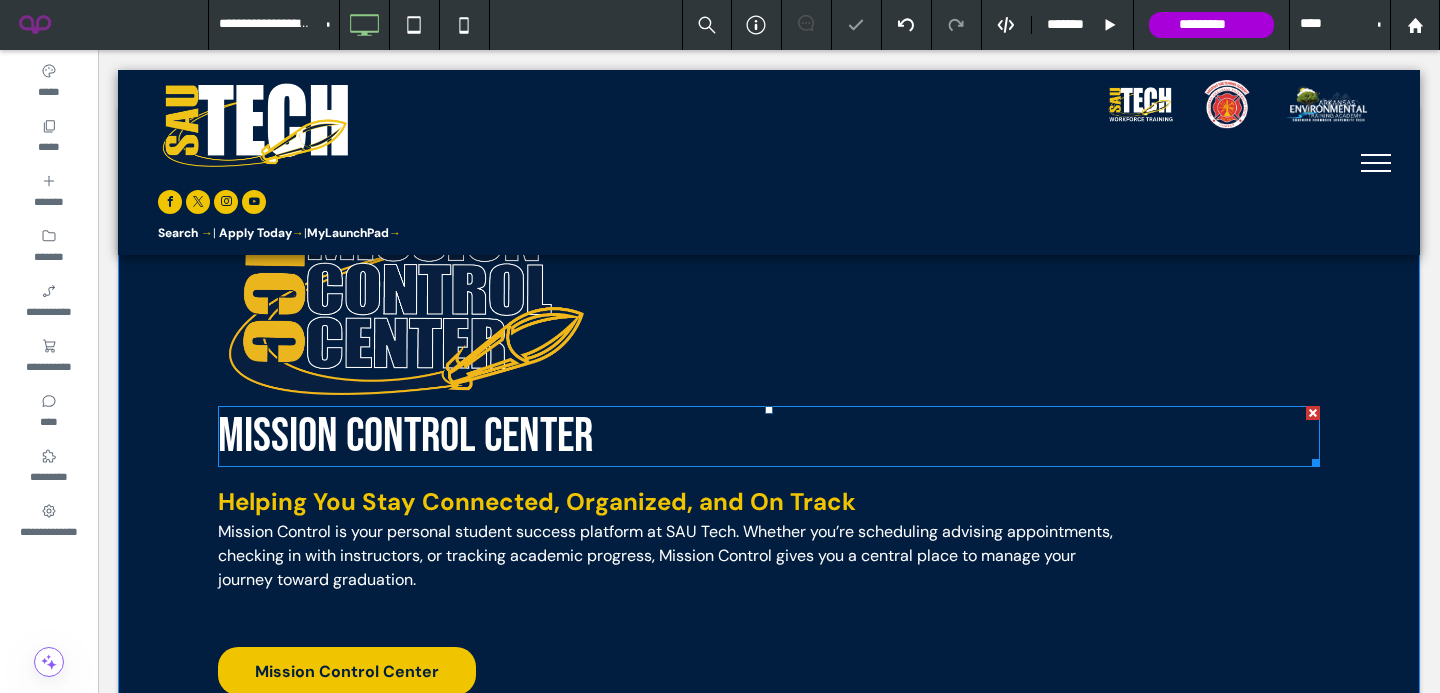 scroll, scrollTop: 0, scrollLeft: 0, axis: both 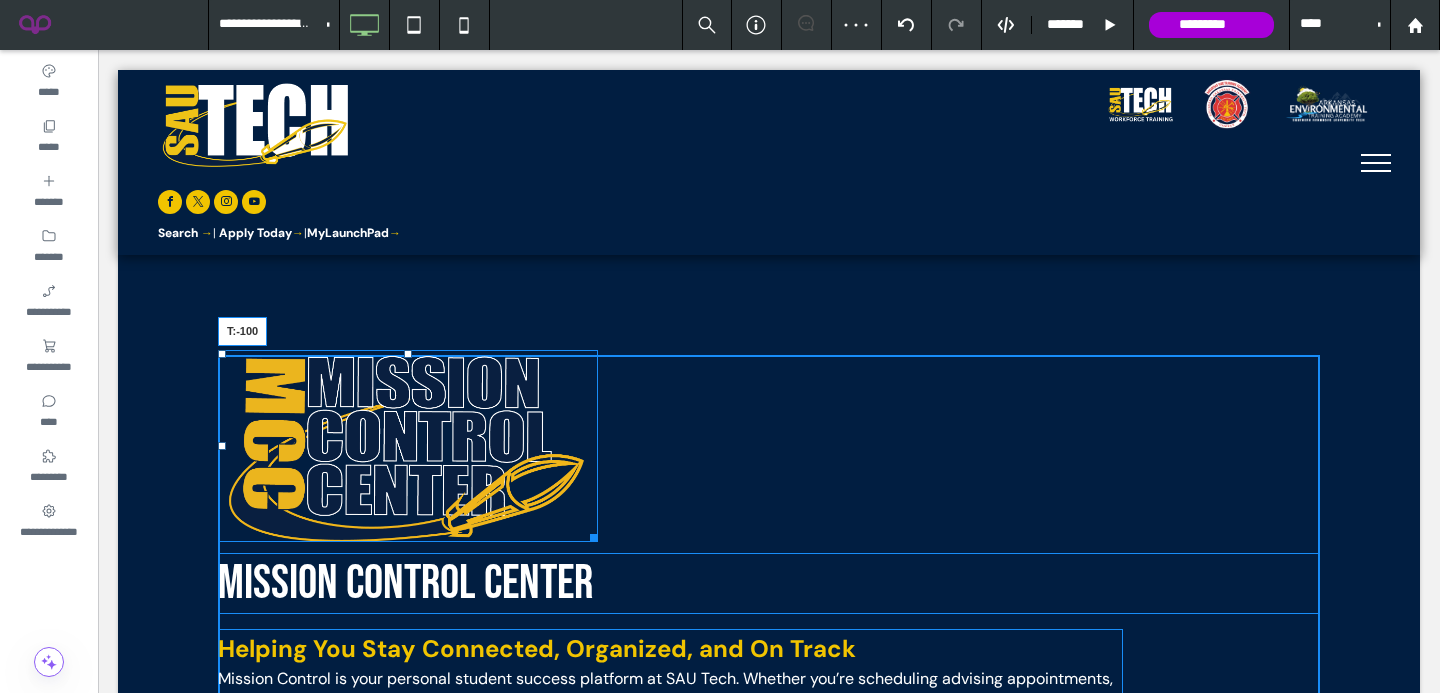drag, startPoint x: 406, startPoint y: 352, endPoint x: 409, endPoint y: 299, distance: 53.08484 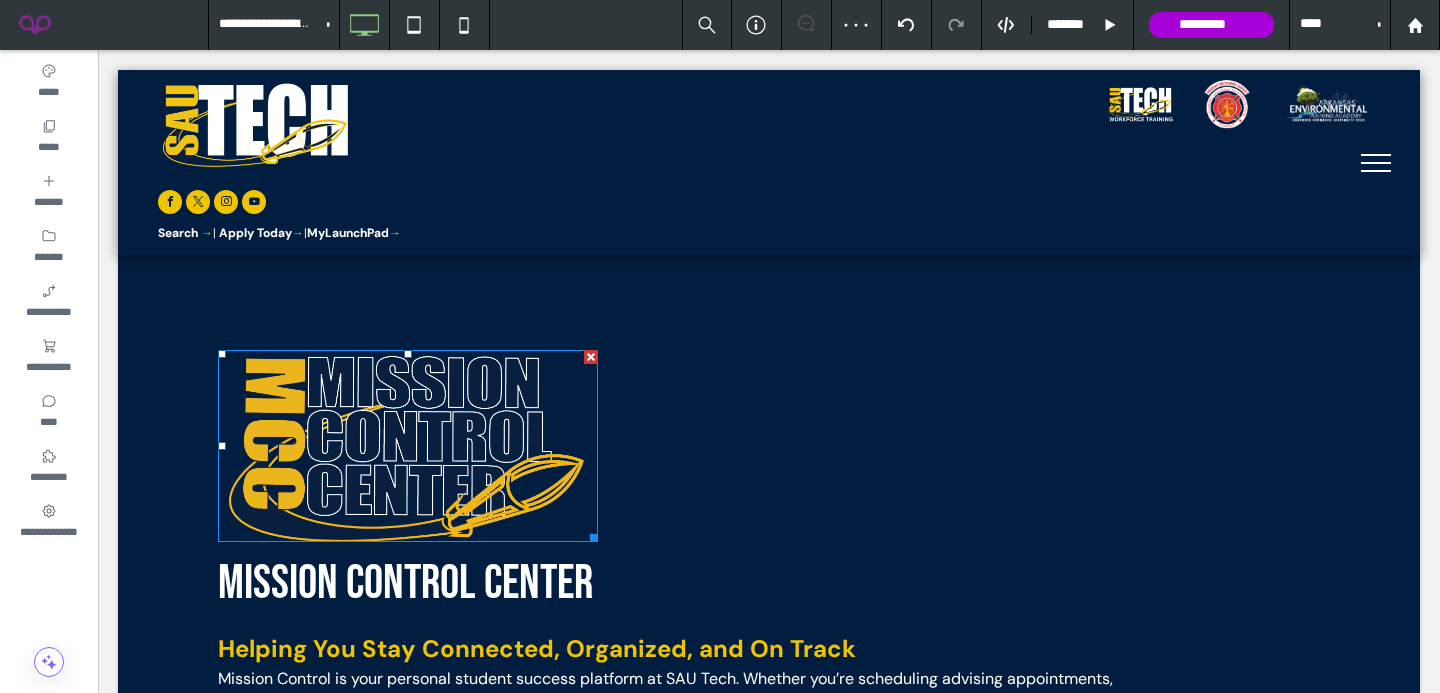 click on "Mission Control Center
Helping You Stay Connected, Organized, and On Track Mission Control is your personal student success platform at SAU Tech. Whether you’re scheduling advising appointments, checking in with instructors, or tracking academic progress, Mission Control gives you a central place to manage your journey toward graduation.
Mission Control Center
Click To Paste
Click To Paste
Row + Add Section" at bounding box center [769, 575] 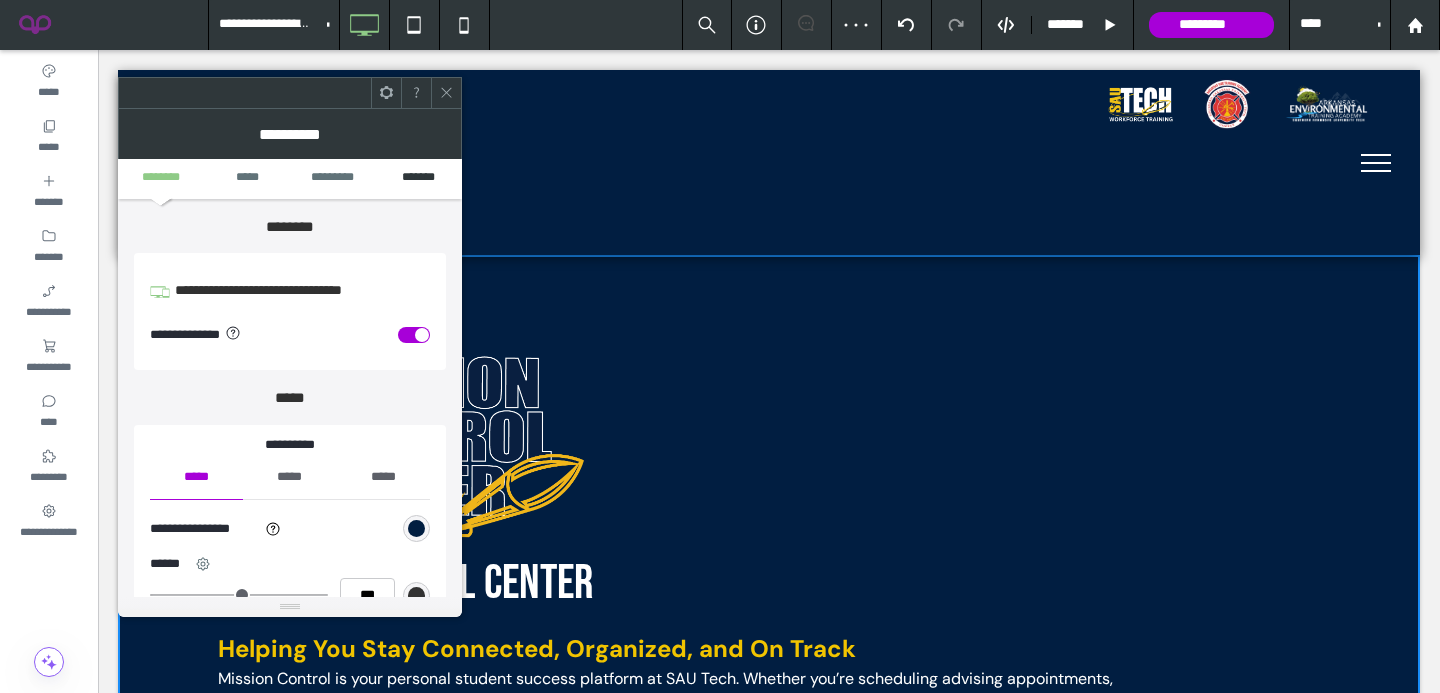 click on "*******" at bounding box center (419, 178) 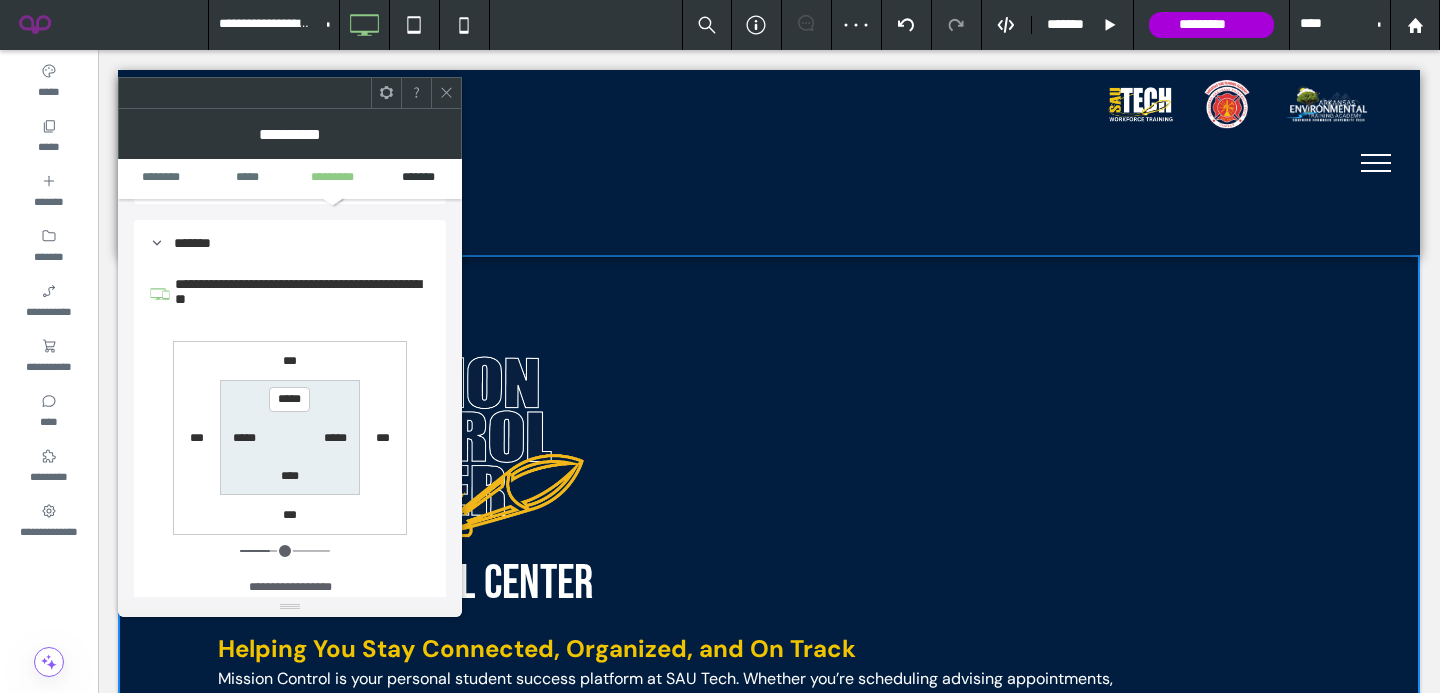 scroll, scrollTop: 566, scrollLeft: 0, axis: vertical 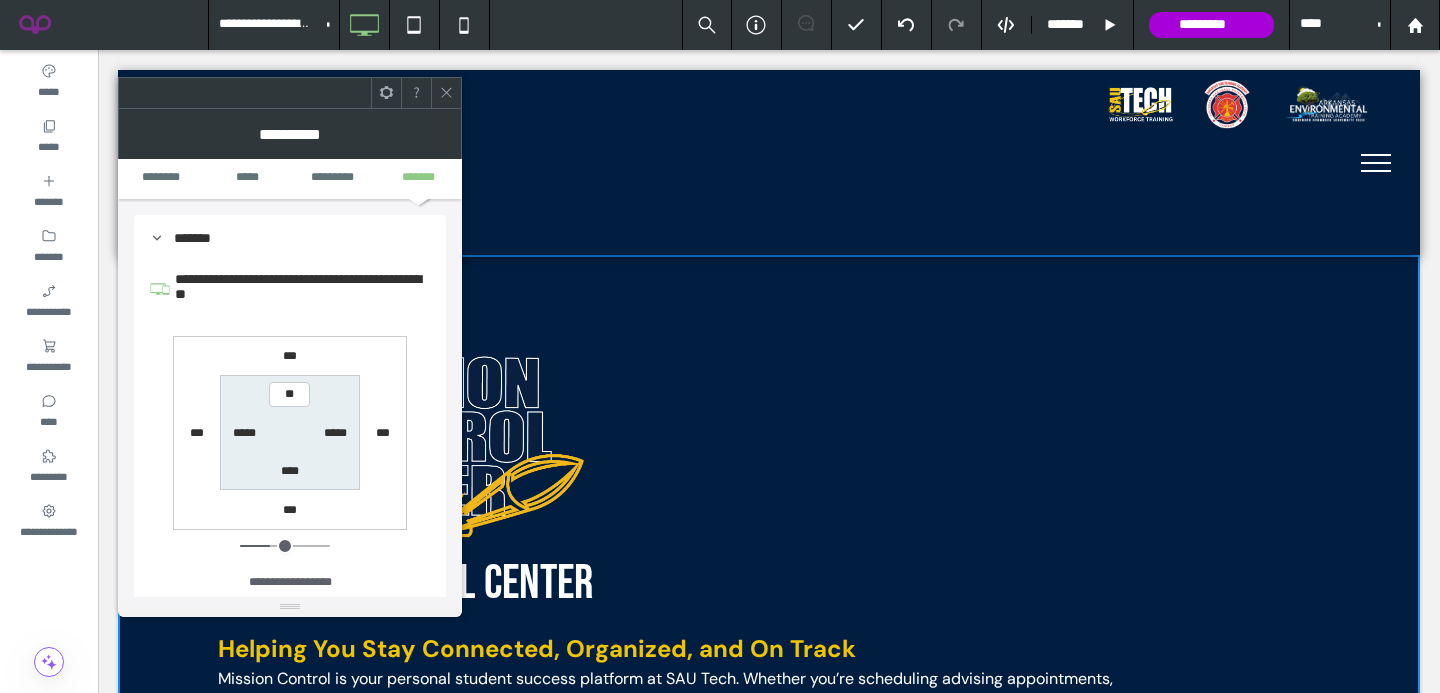 type on "****" 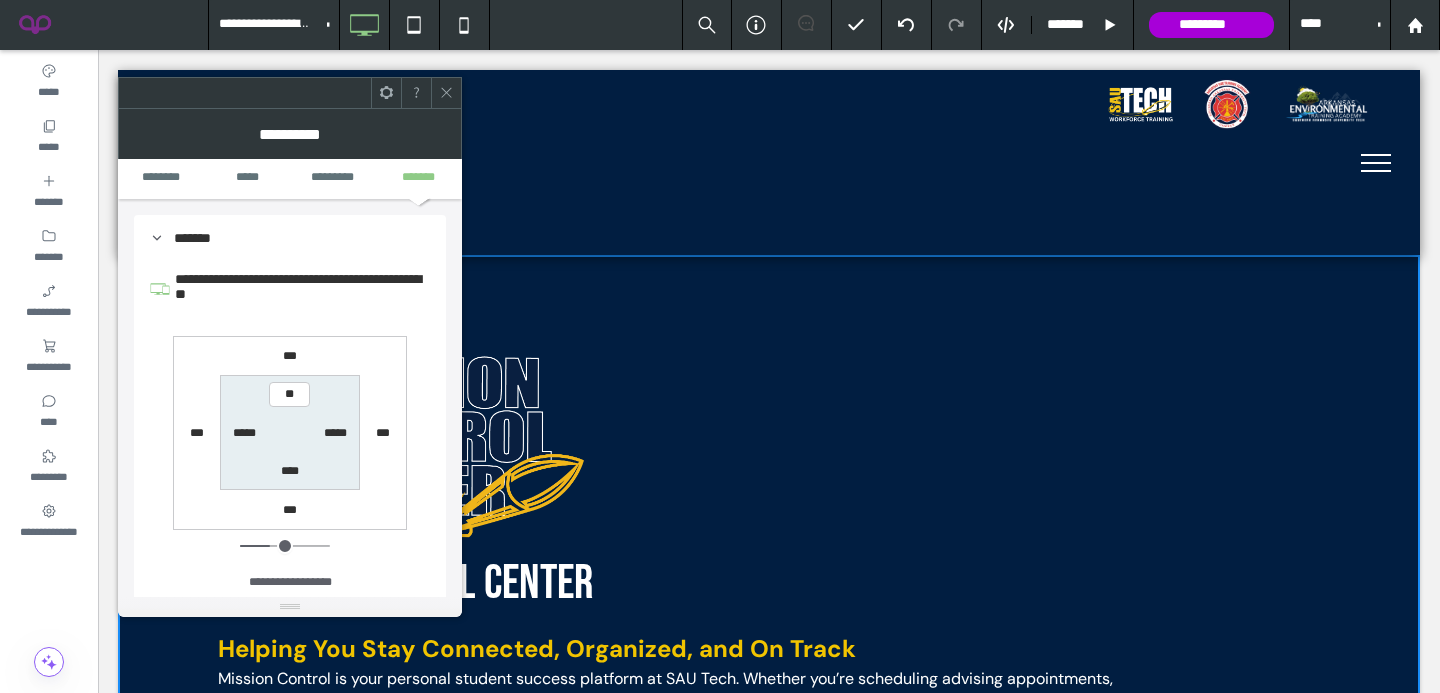 type on "**" 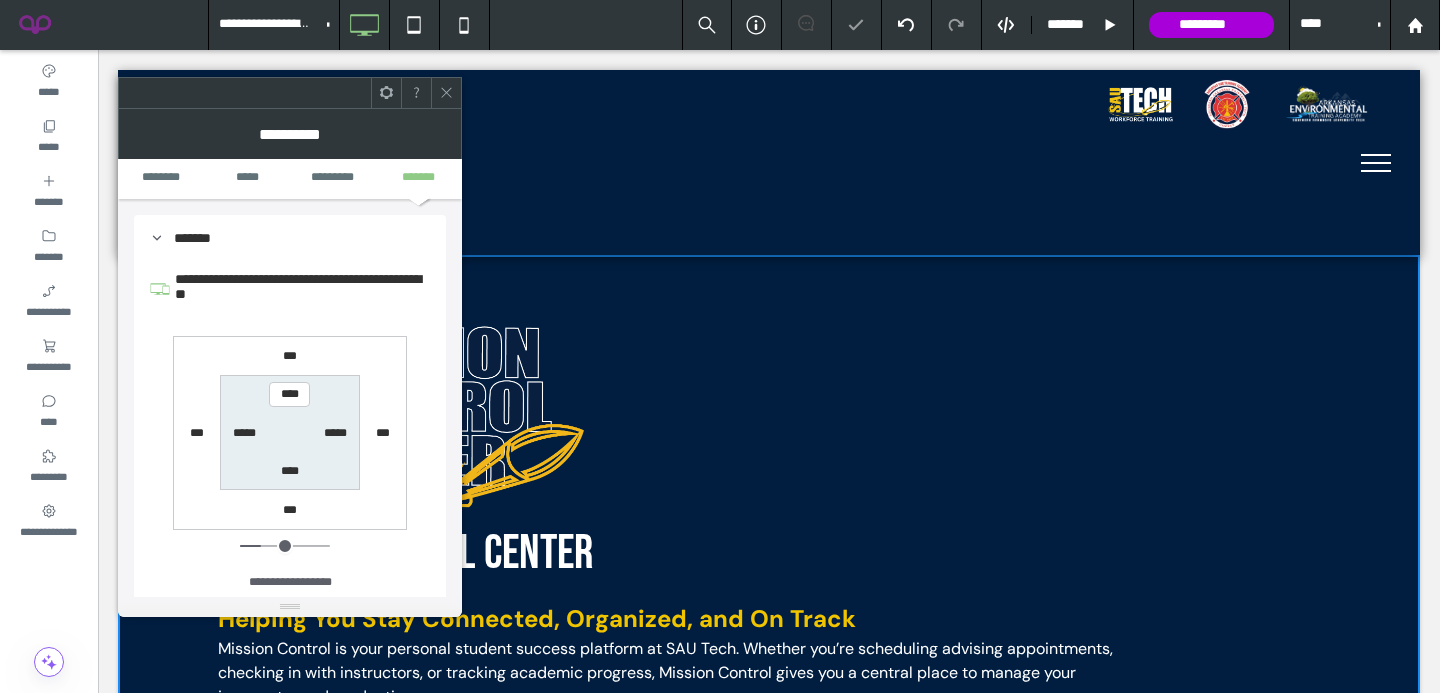 click 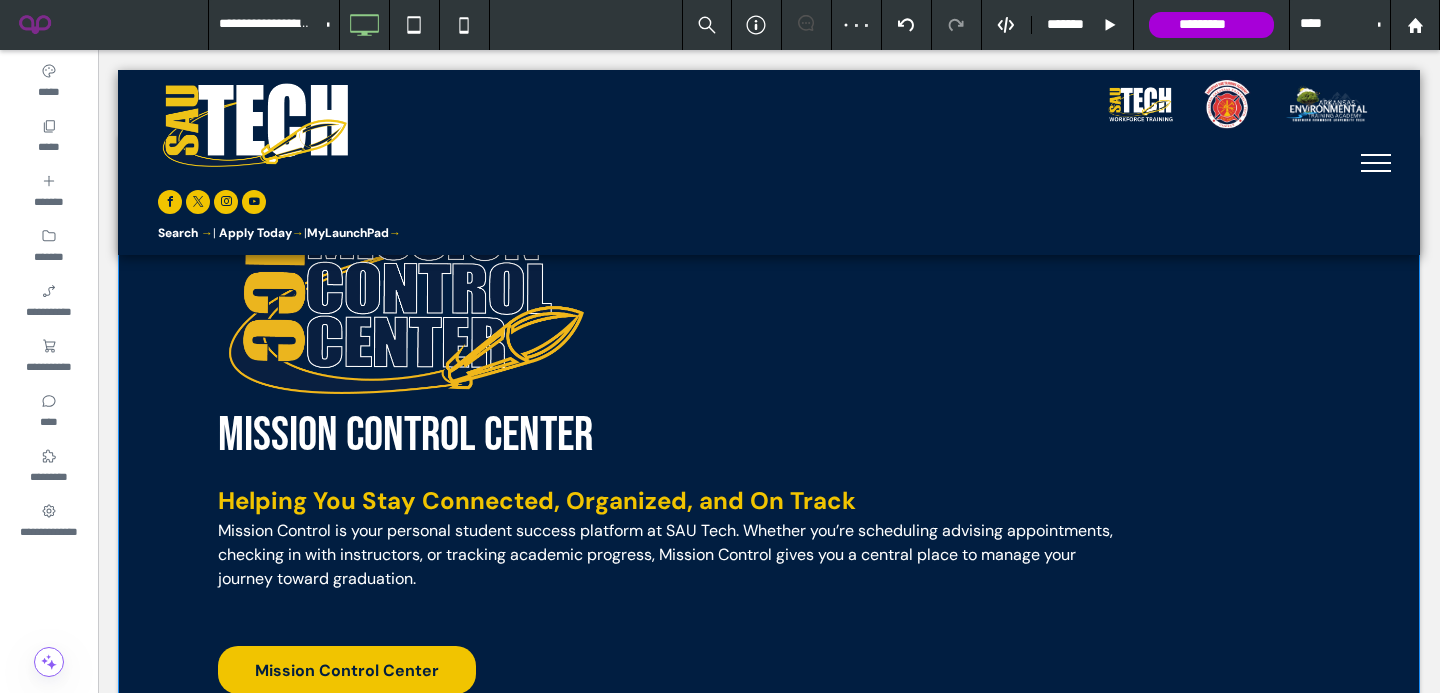 scroll, scrollTop: 130, scrollLeft: 0, axis: vertical 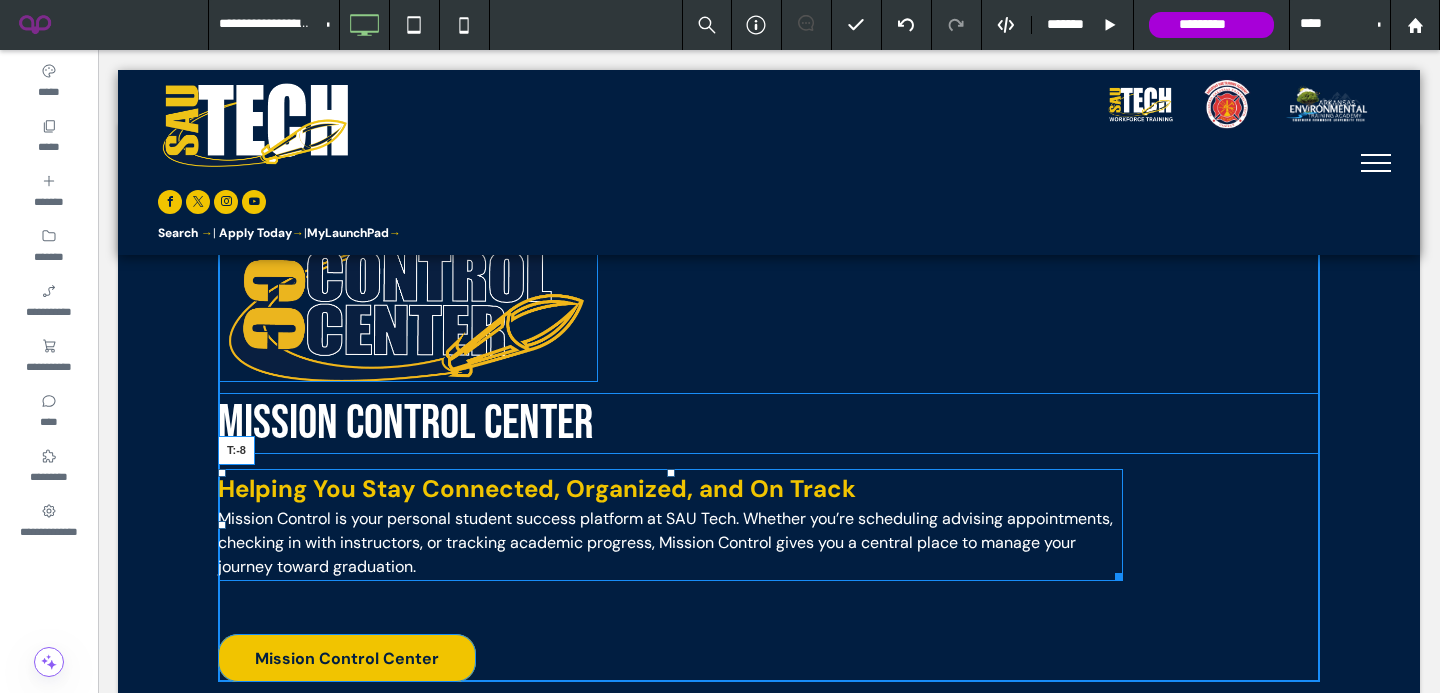 drag, startPoint x: 671, startPoint y: 475, endPoint x: 673, endPoint y: 451, distance: 24.083189 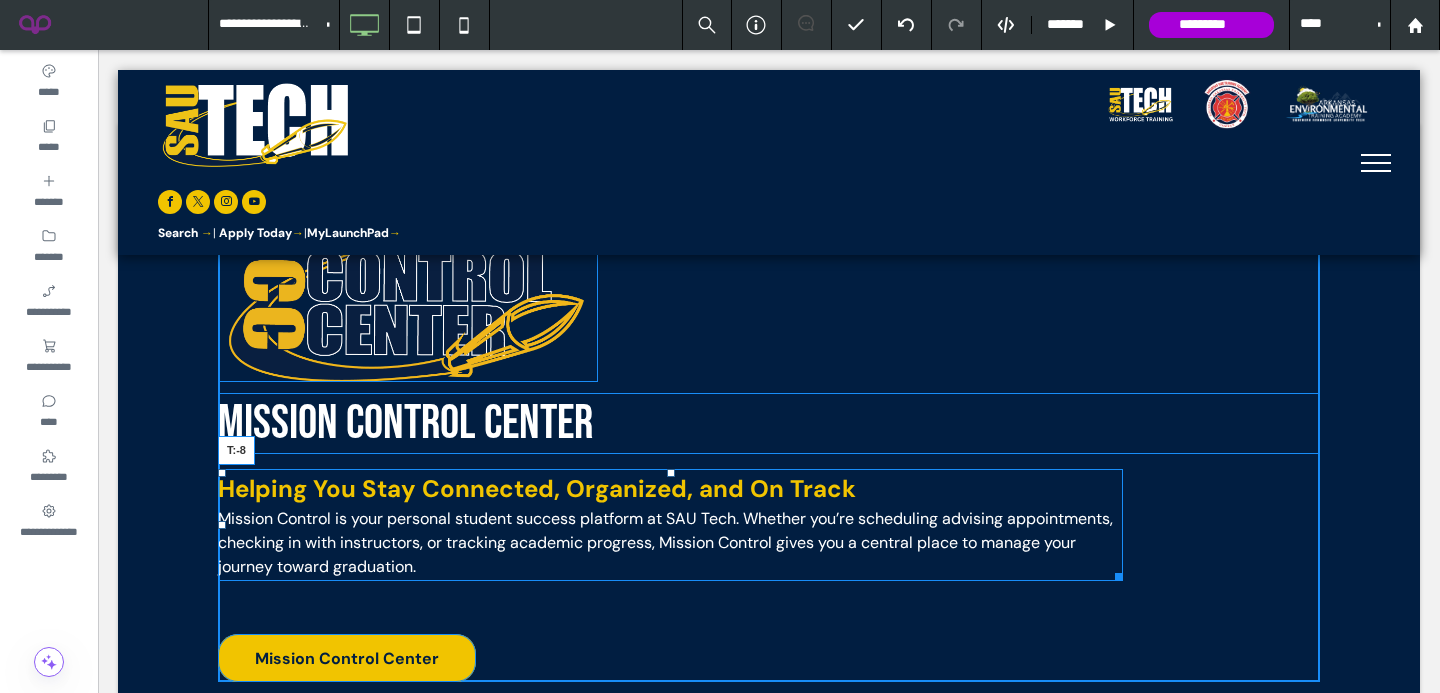 click on "Mission Control Center
Helping You Stay Connected, Organized, and On Track Mission Control is your personal student success platform at SAU Tech. Whether you’re scheduling advising appointments, checking in with instructors, or tracking academic progress, Mission Control gives you a central place to manage your journey toward graduation. T:-8
Mission Control Center
Click To Paste
Click To Paste" at bounding box center (769, 438) 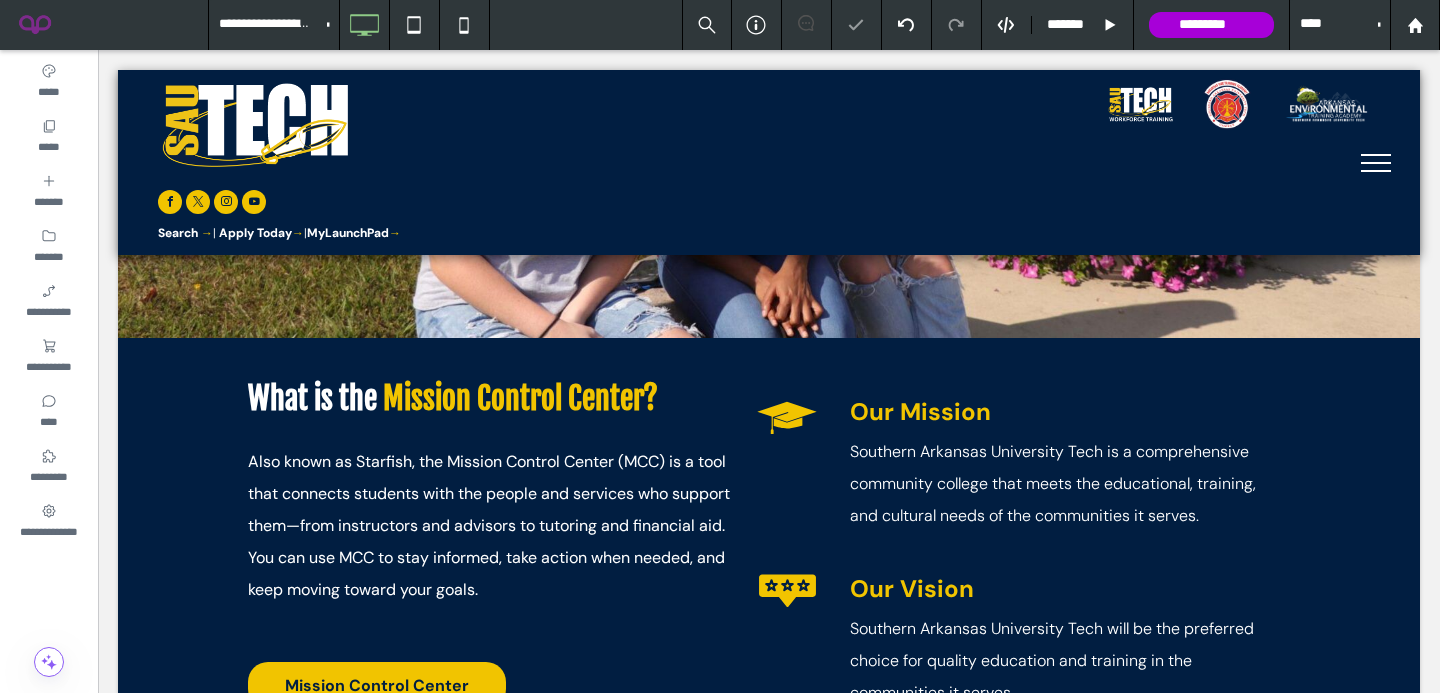 scroll, scrollTop: 1026, scrollLeft: 0, axis: vertical 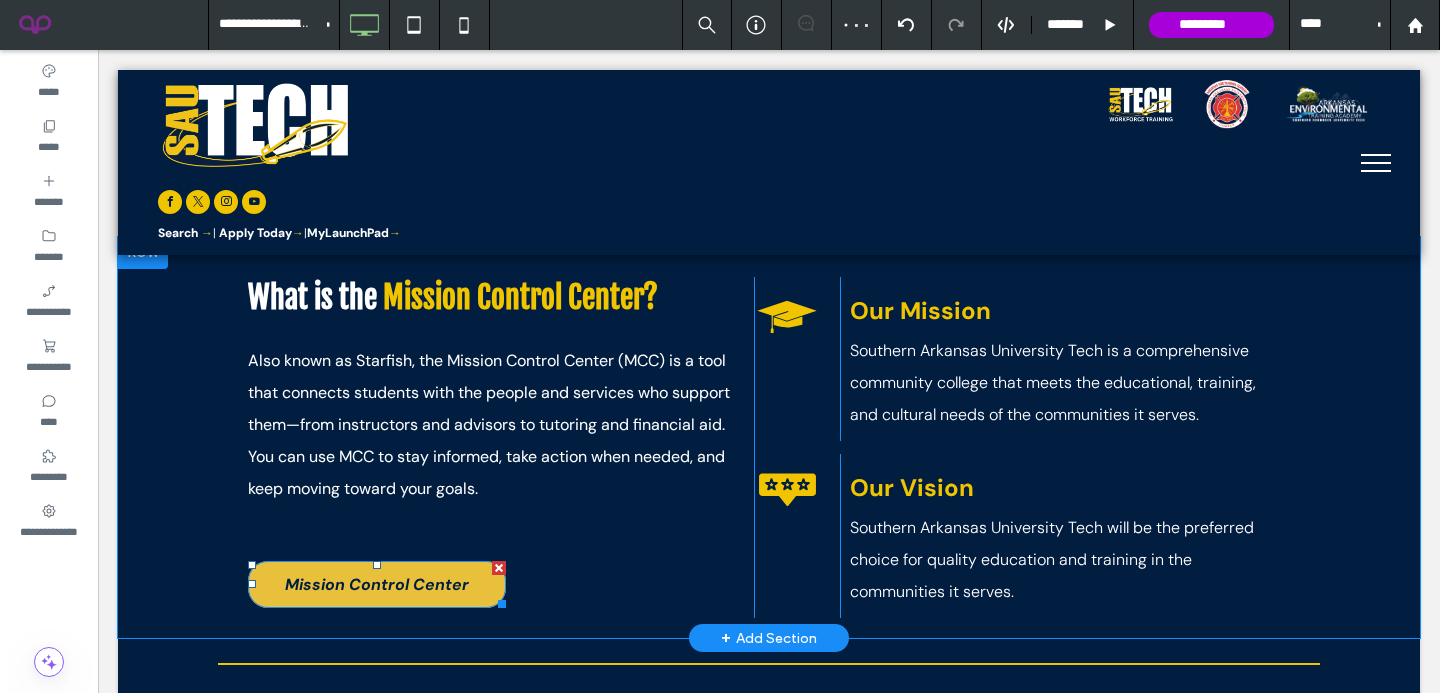 click on "Mission Control Center" at bounding box center (377, 584) 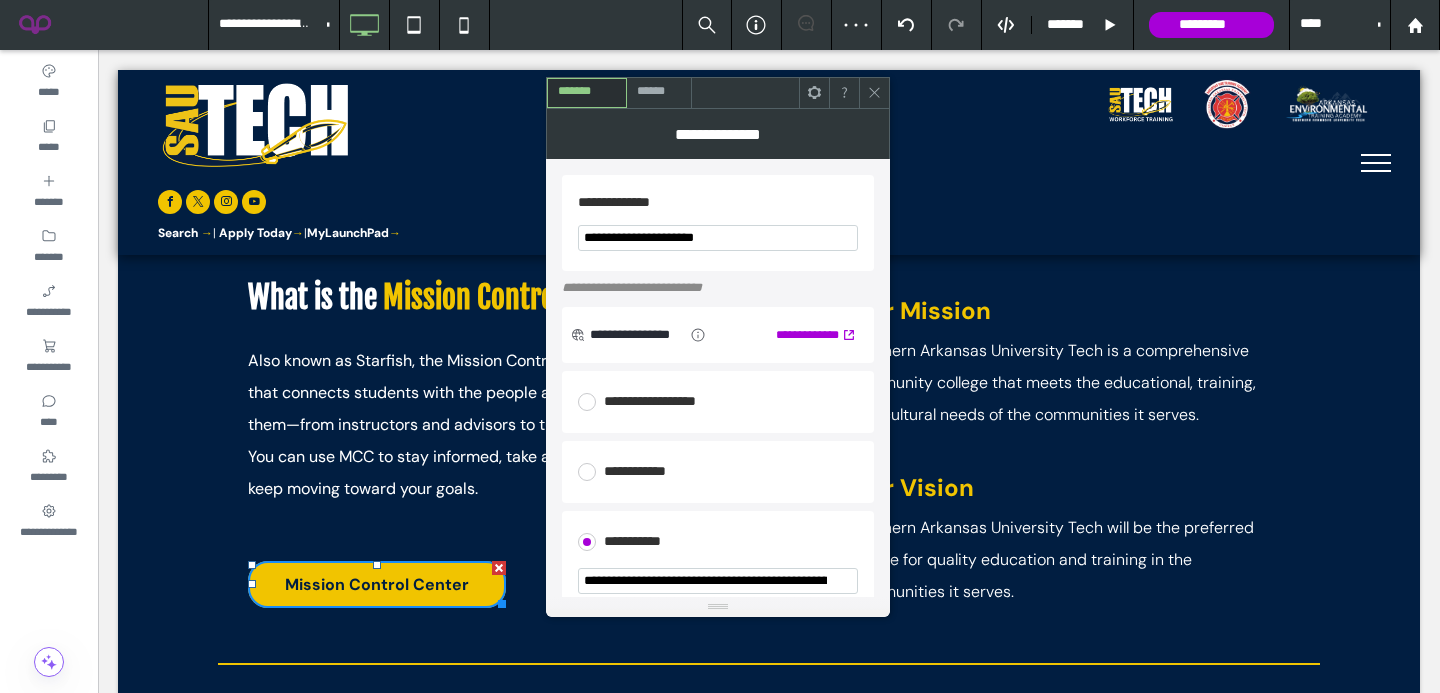 click at bounding box center [718, 581] 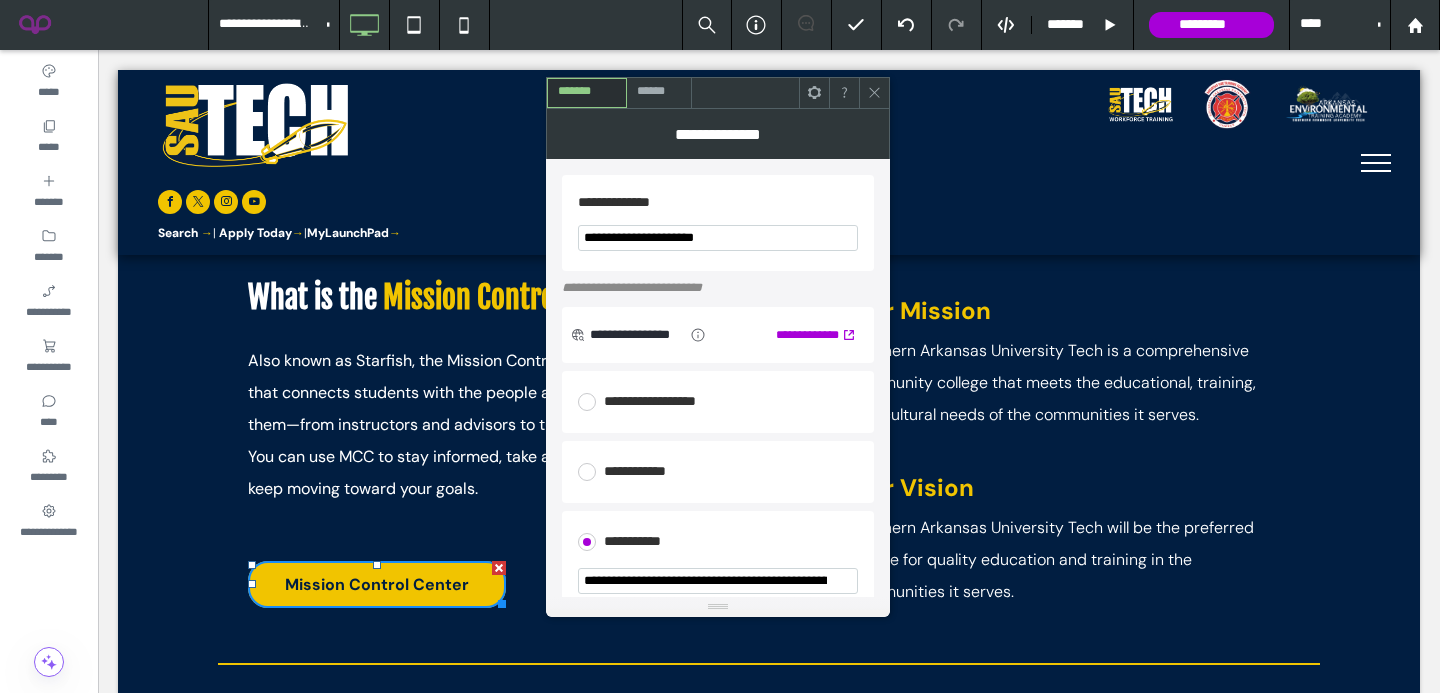 click at bounding box center [718, 581] 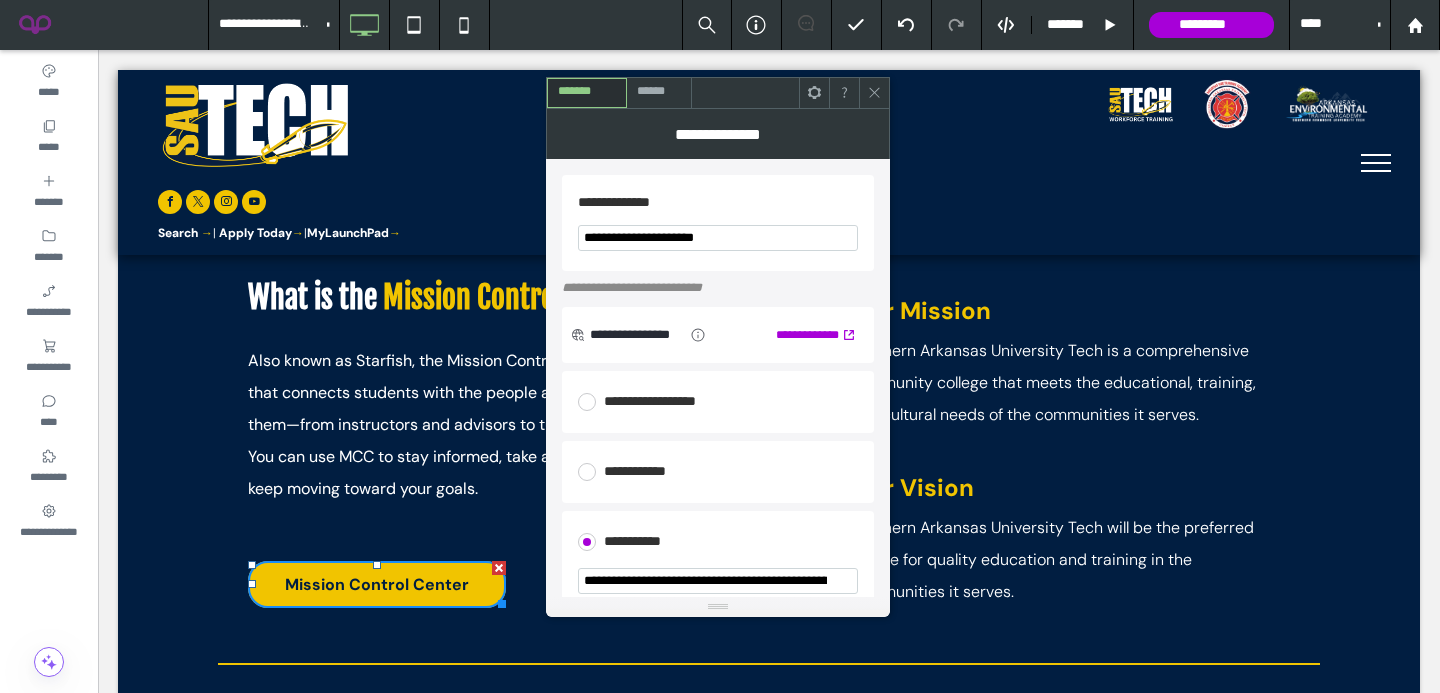 click at bounding box center [718, 581] 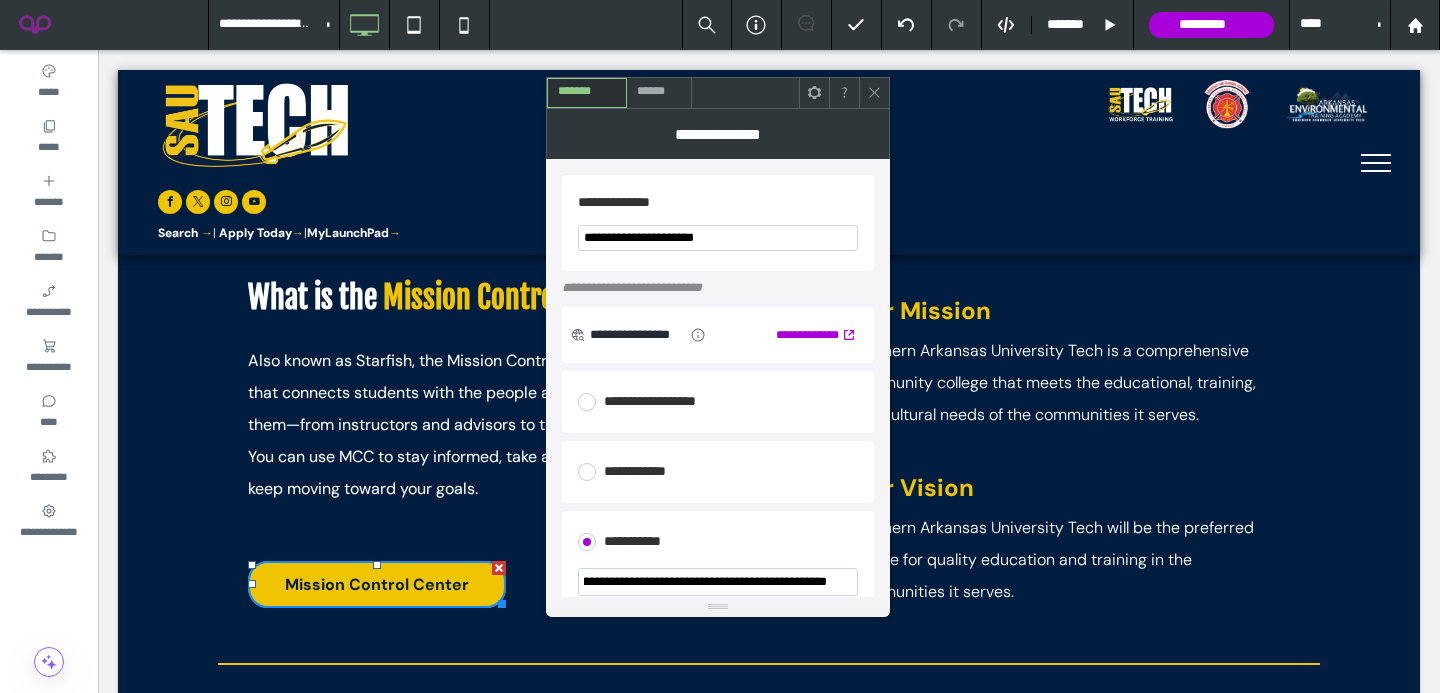 type on "**********" 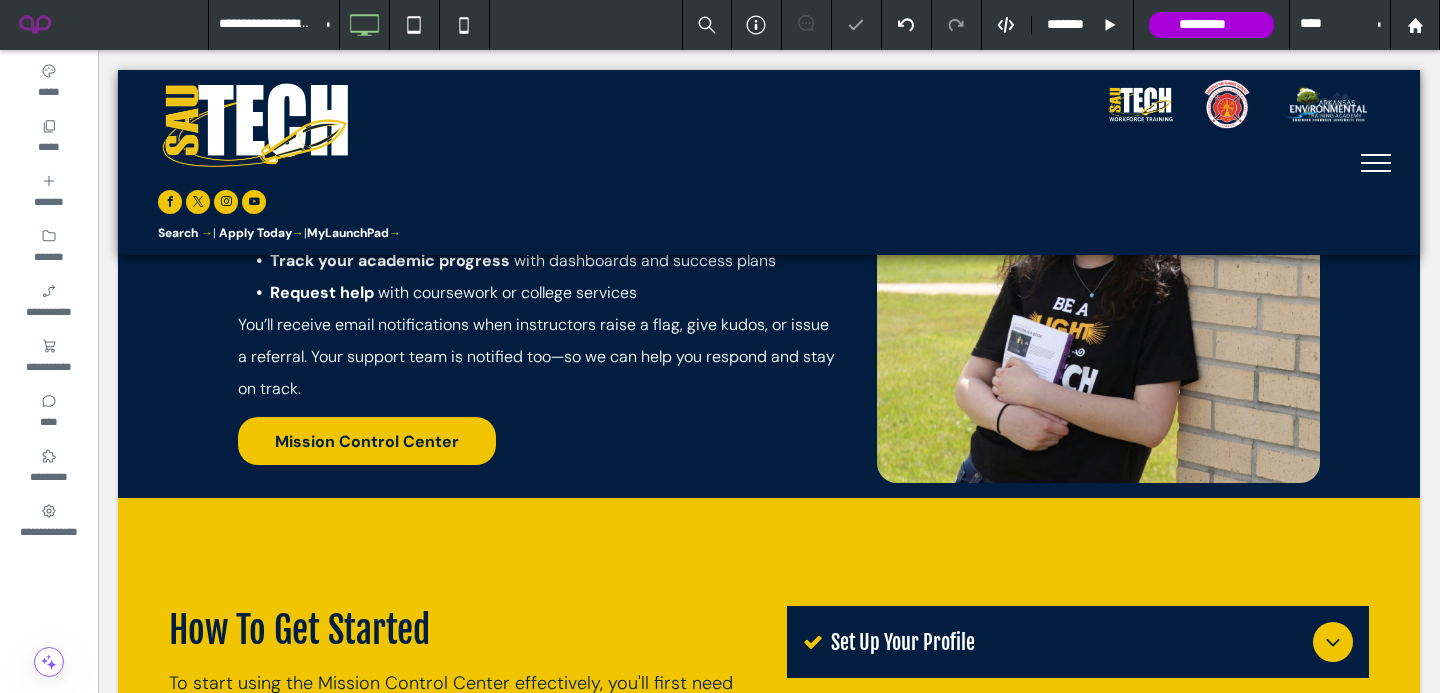 scroll, scrollTop: 1756, scrollLeft: 0, axis: vertical 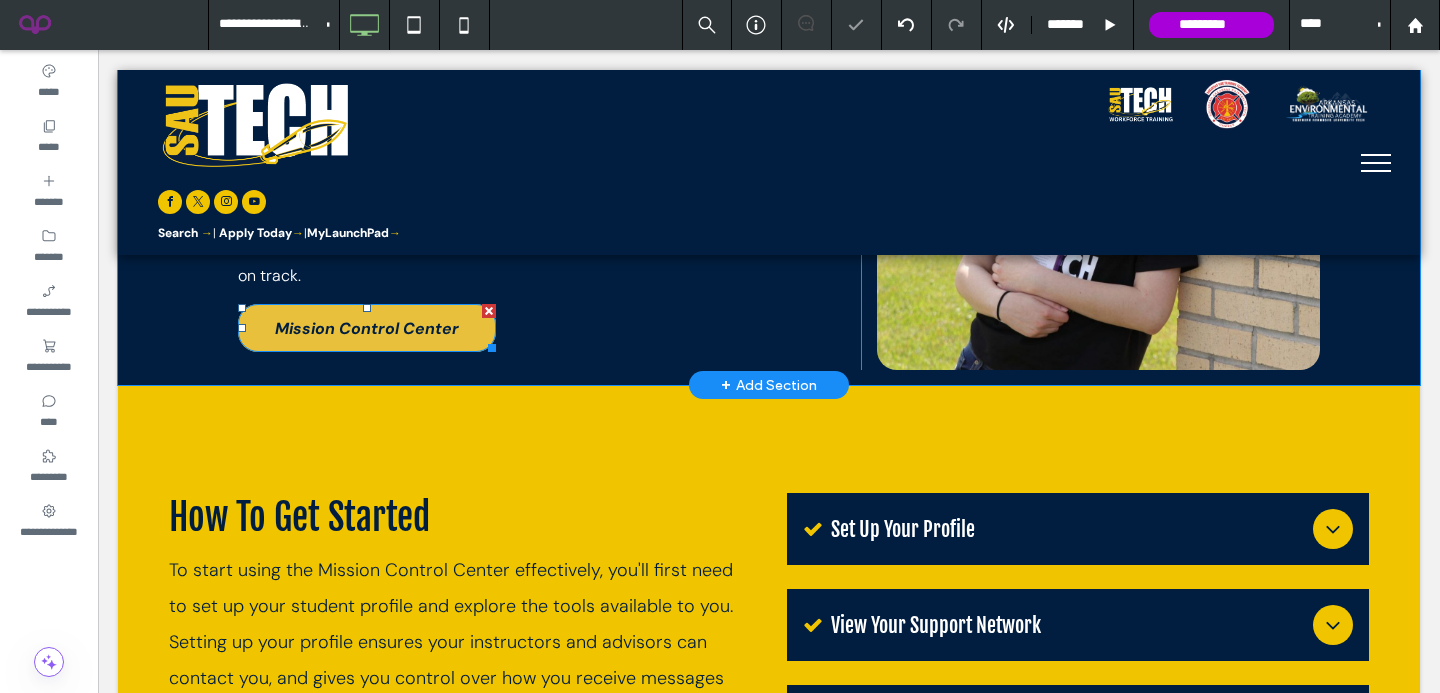 click on "Mission Control Center" at bounding box center [367, 328] 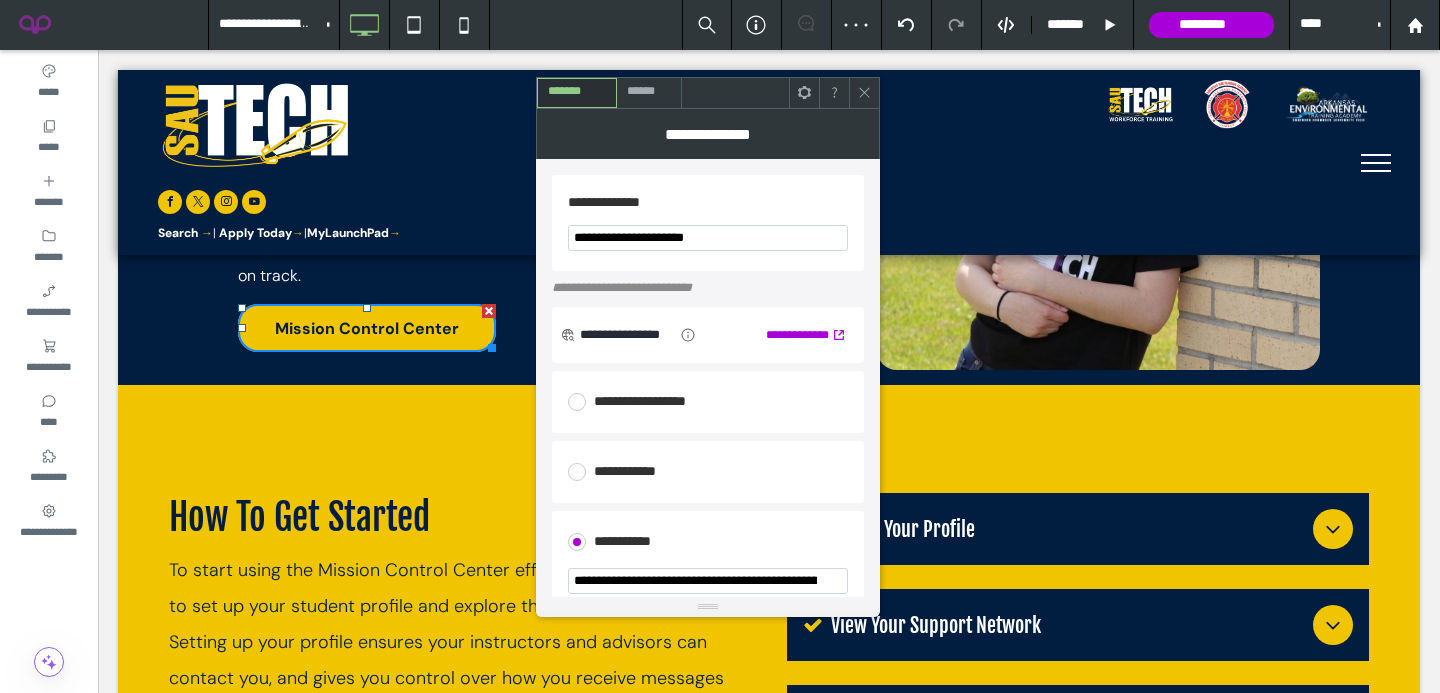 click at bounding box center (708, 581) 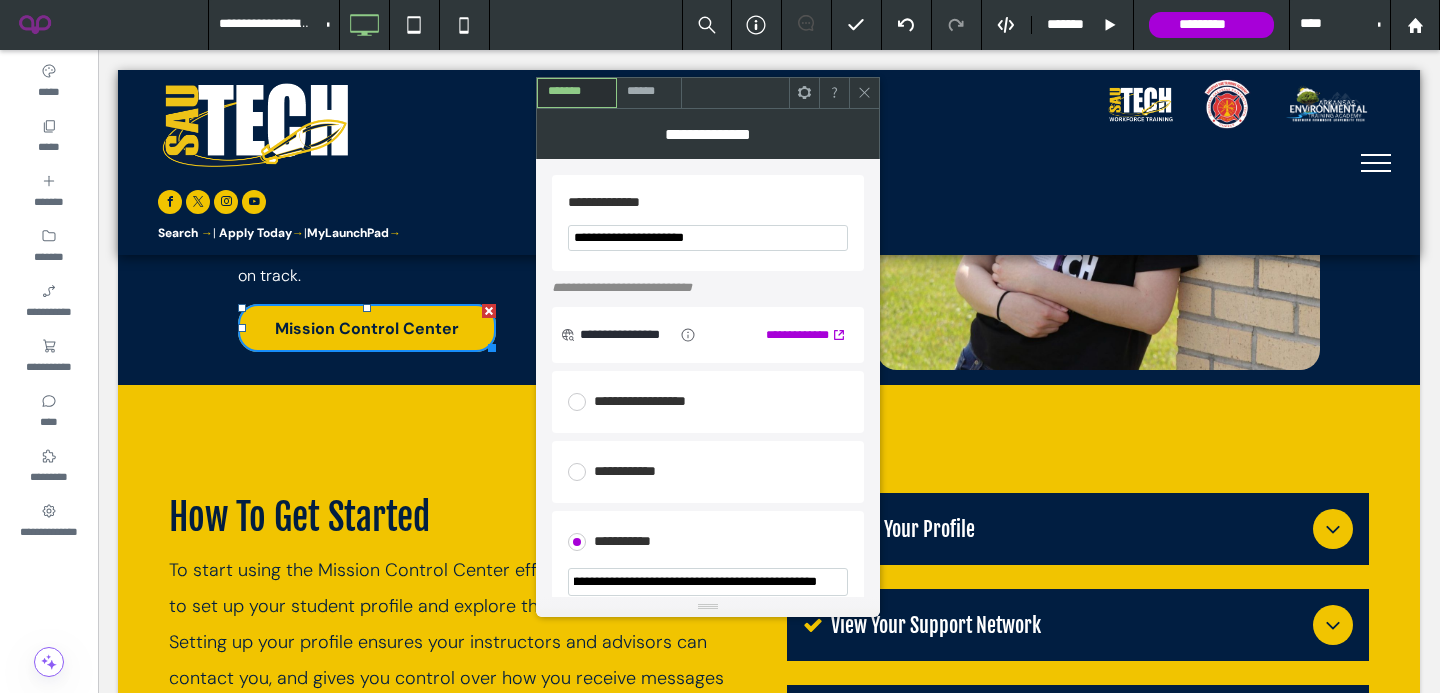 type on "**********" 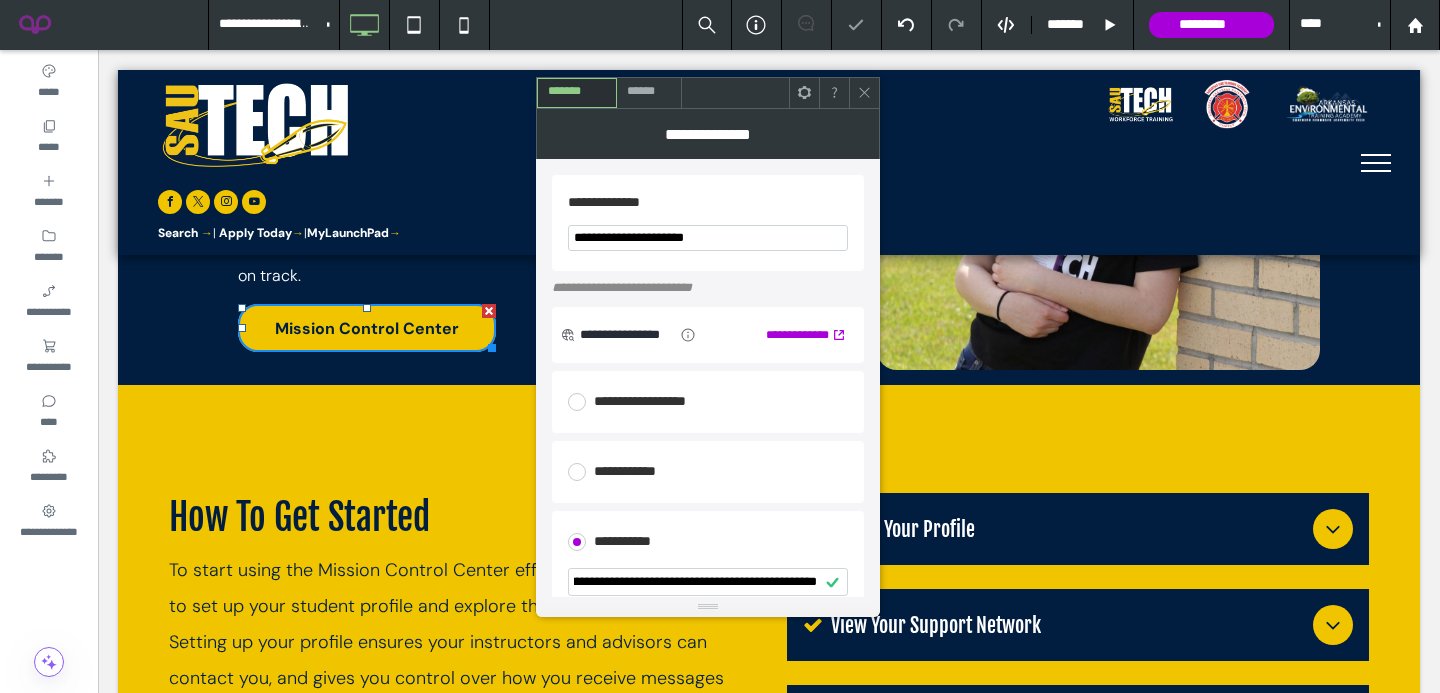 click 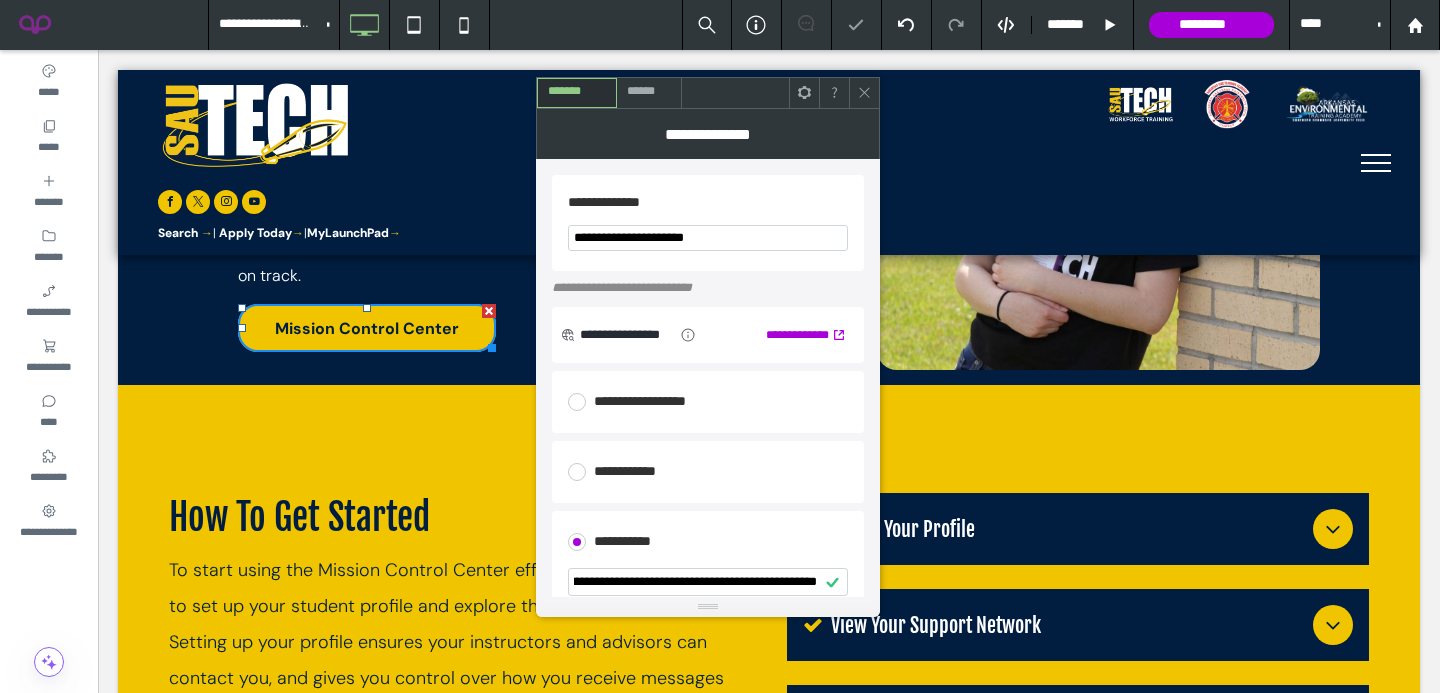 scroll, scrollTop: 0, scrollLeft: 0, axis: both 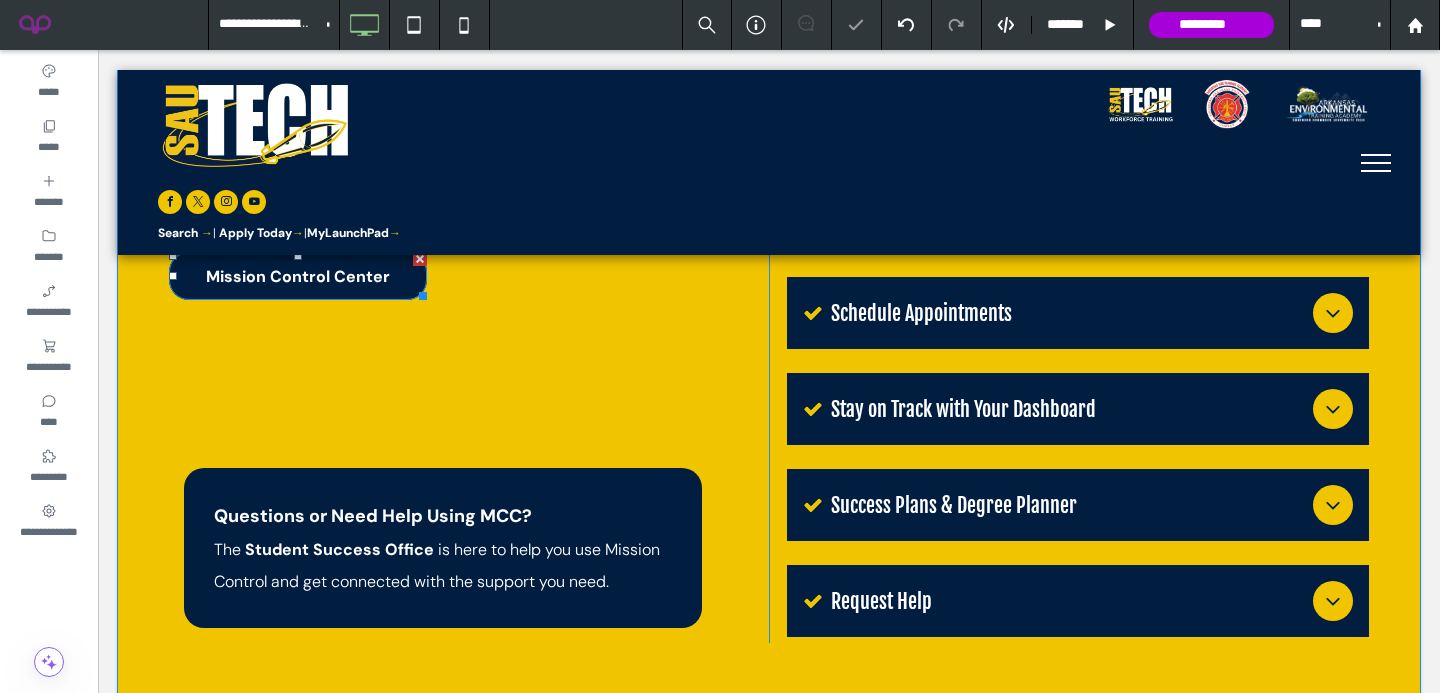 click on "Mission Control Center" at bounding box center [298, 276] 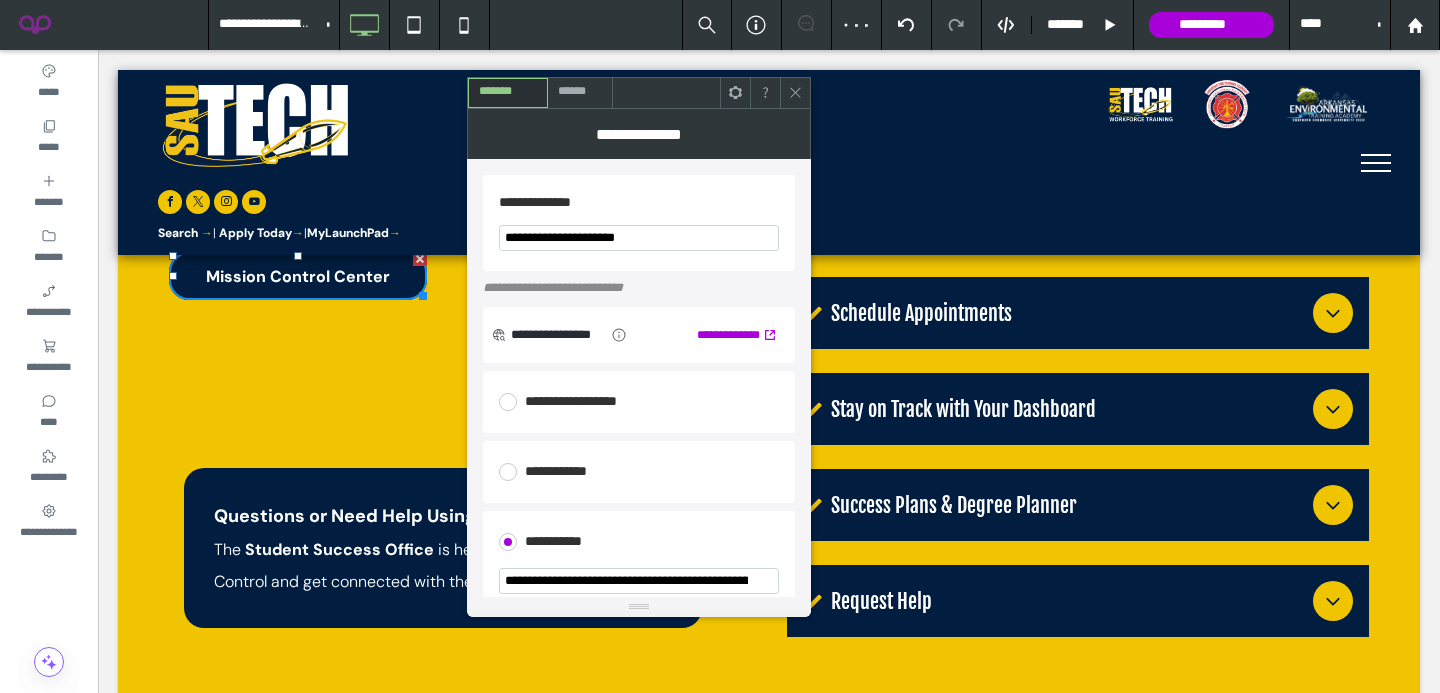 scroll, scrollTop: 105, scrollLeft: 0, axis: vertical 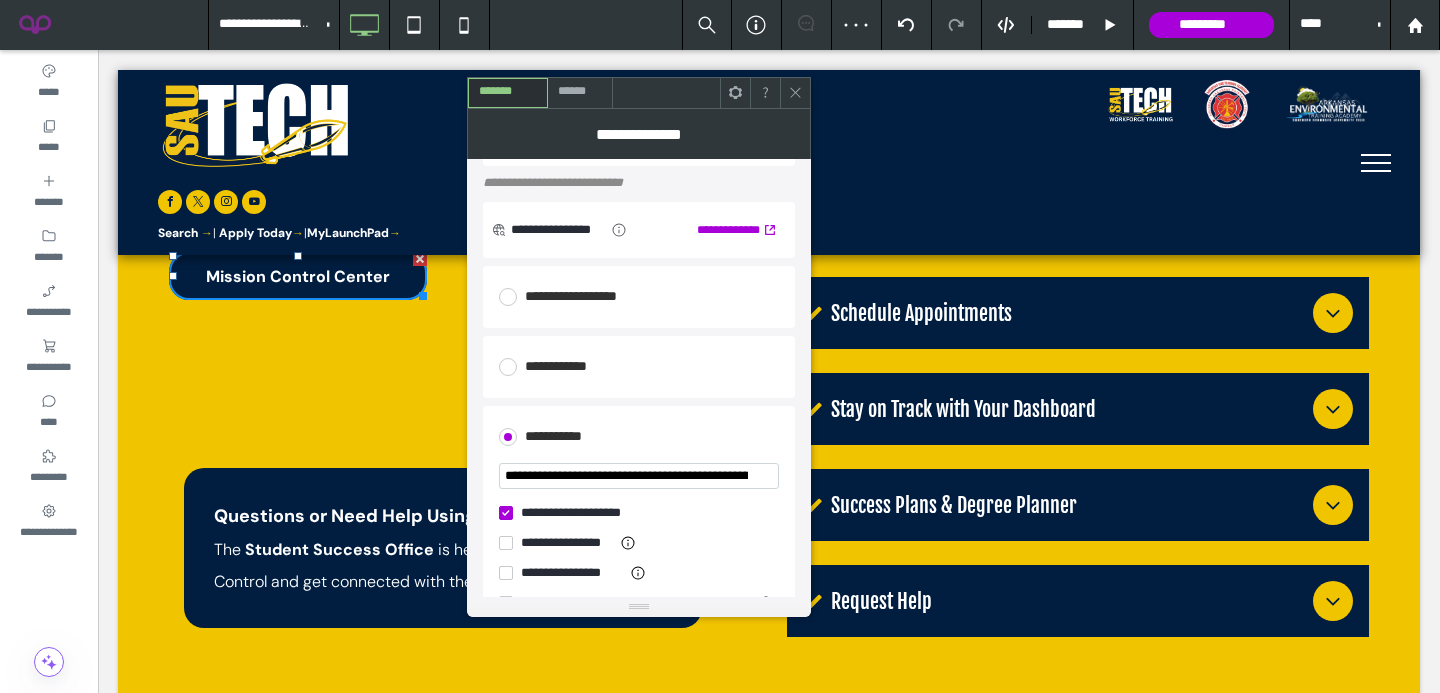 click at bounding box center [639, 476] 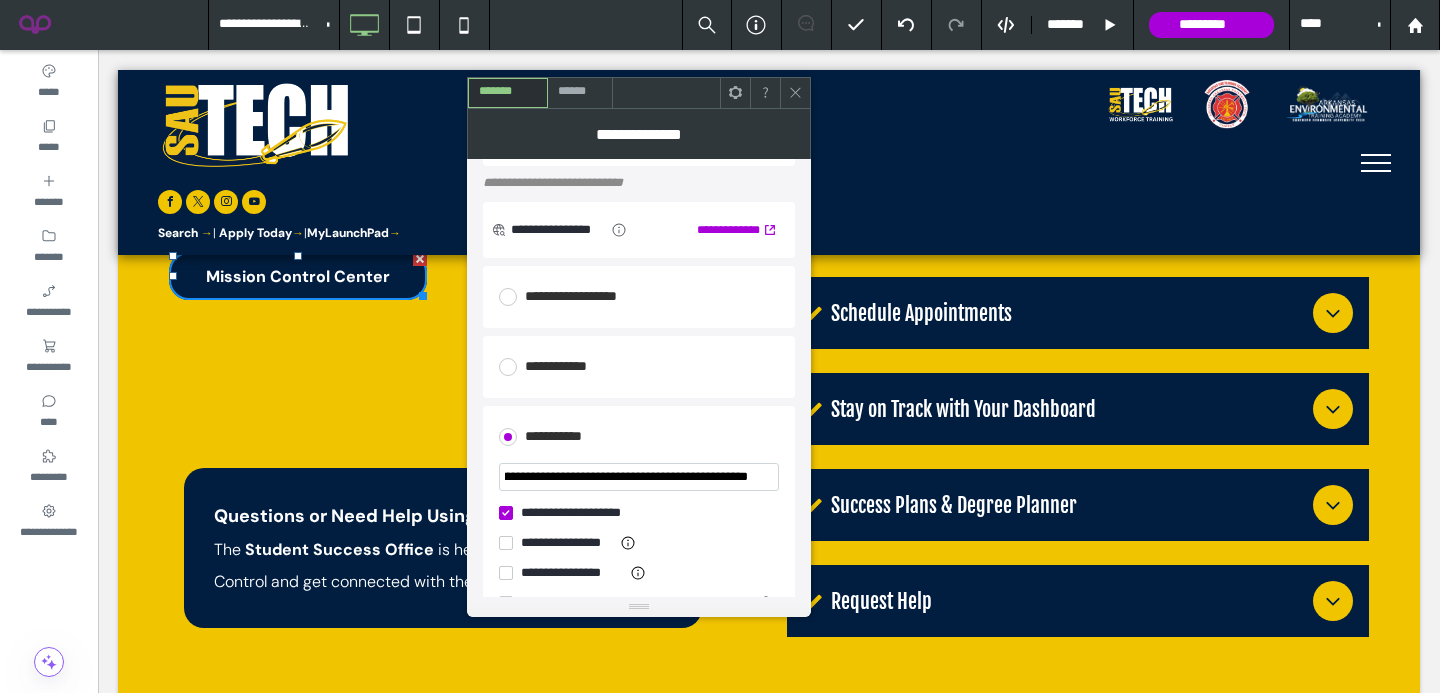 type on "**********" 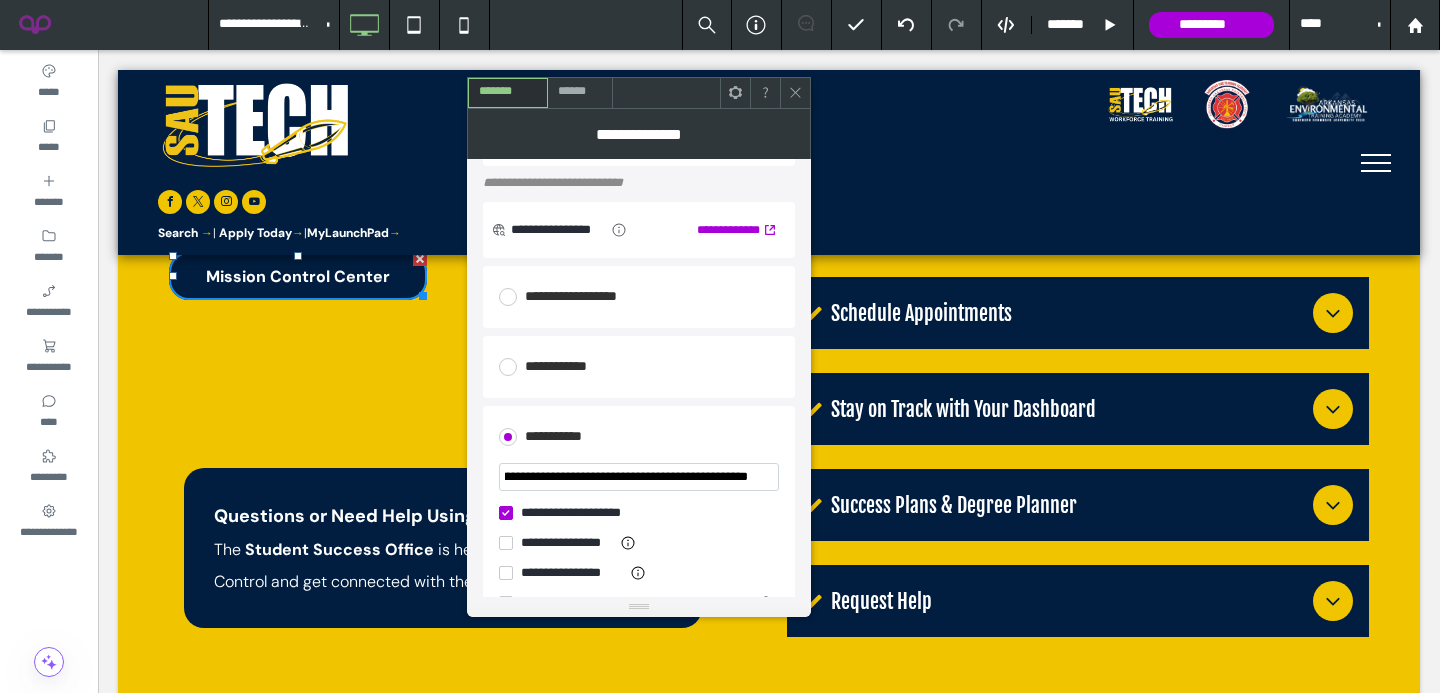 click 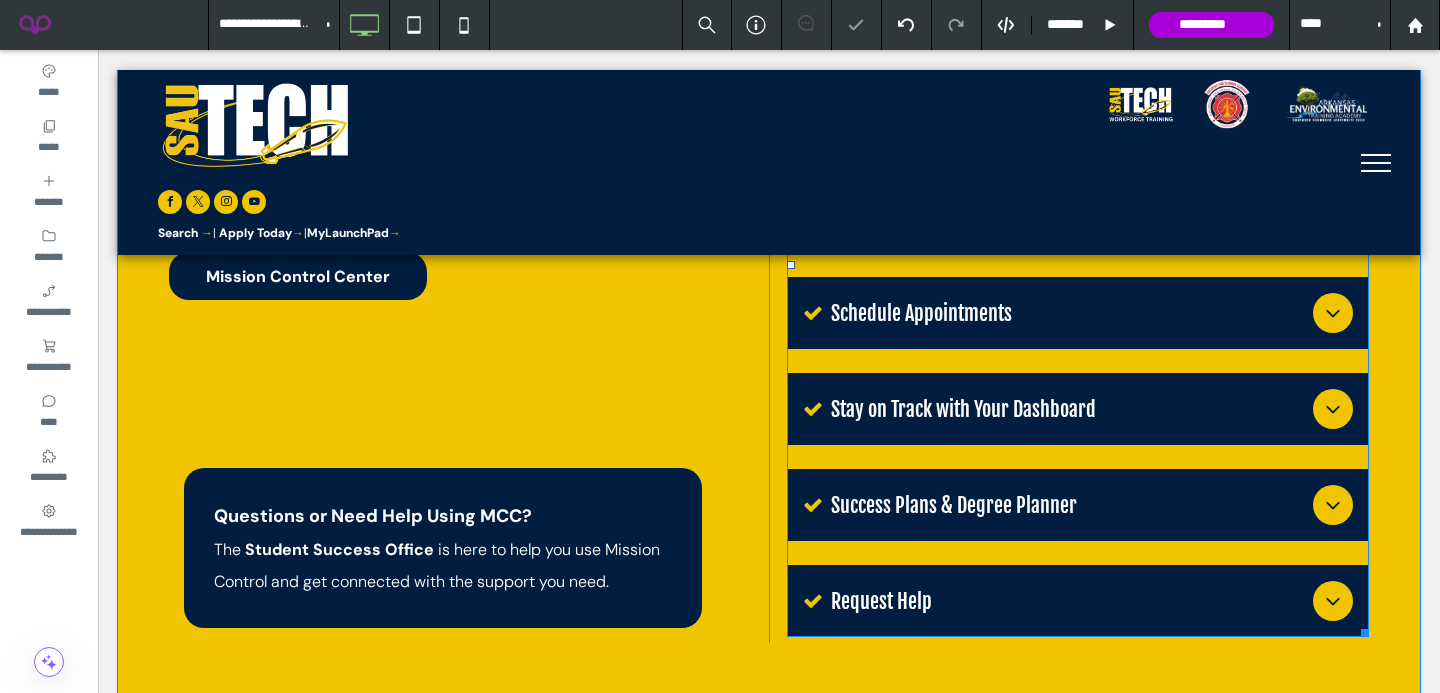 scroll, scrollTop: 2367, scrollLeft: 0, axis: vertical 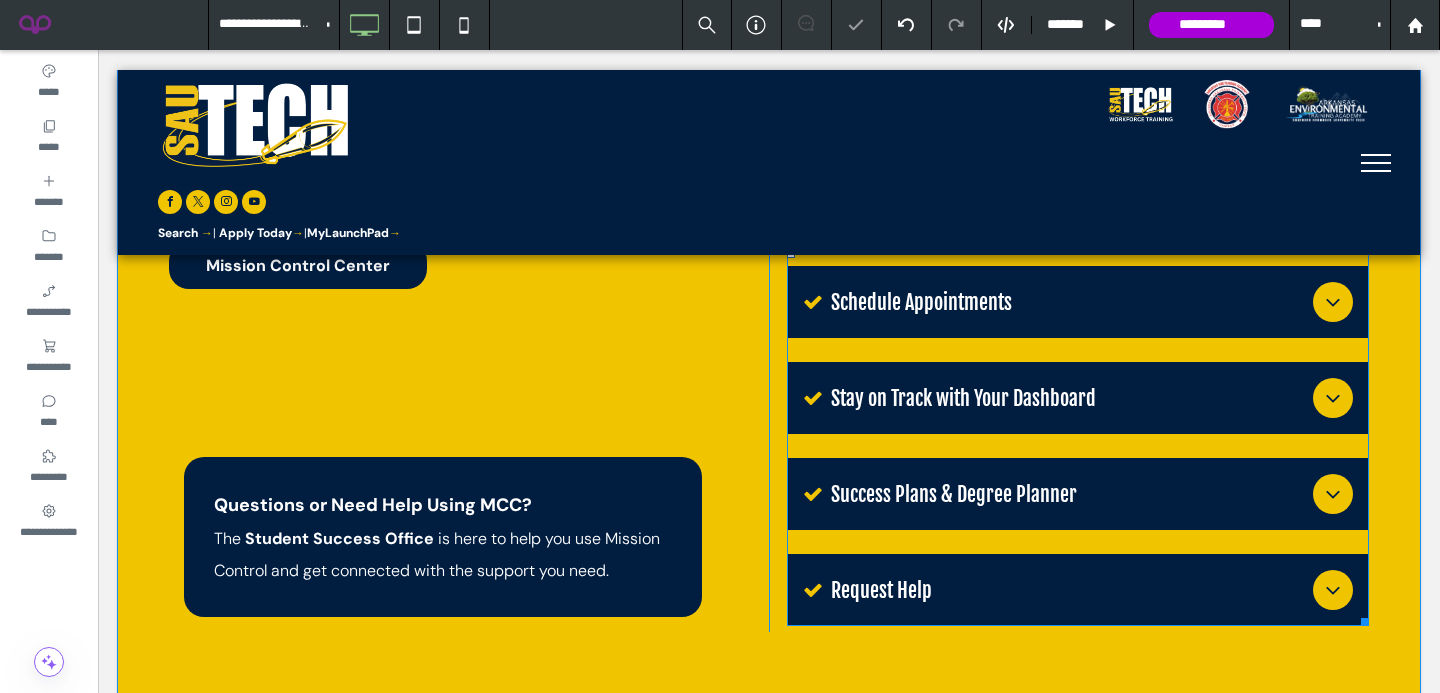 click on "Schedule Appointments" at bounding box center (1078, 302) 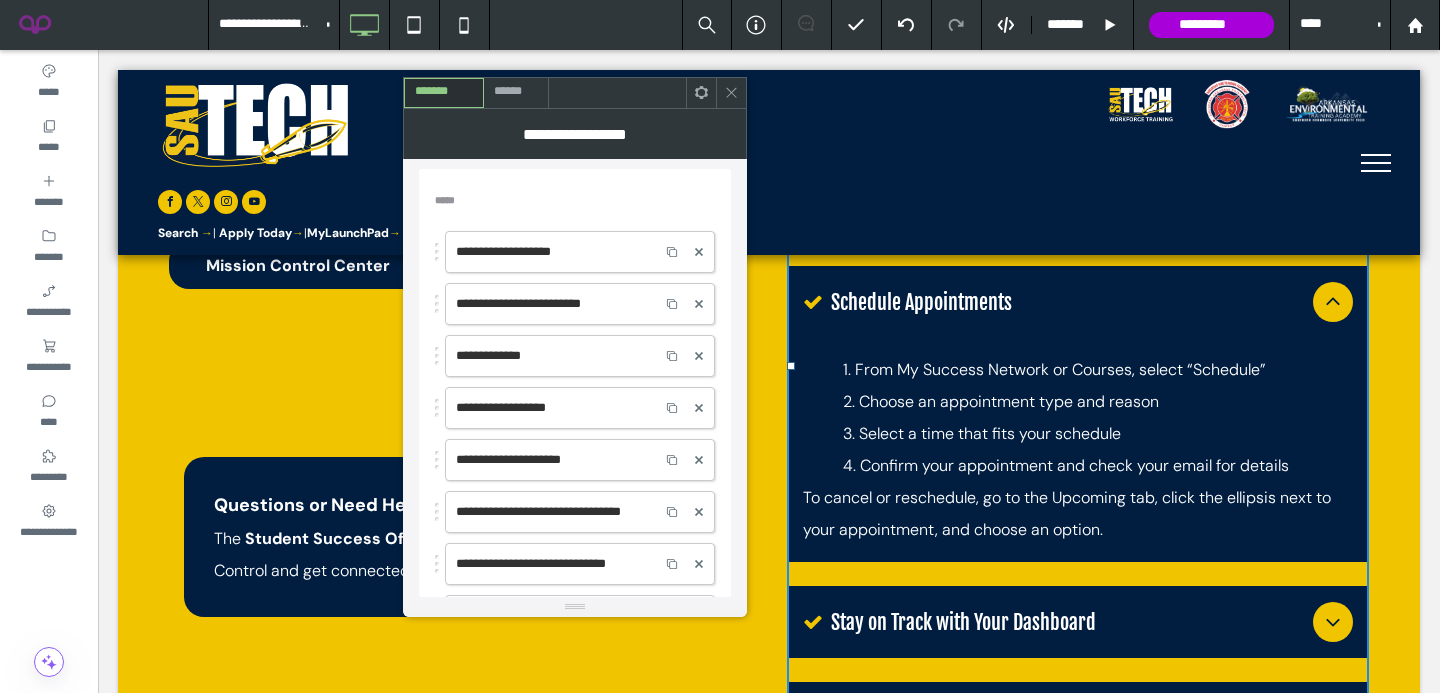 click 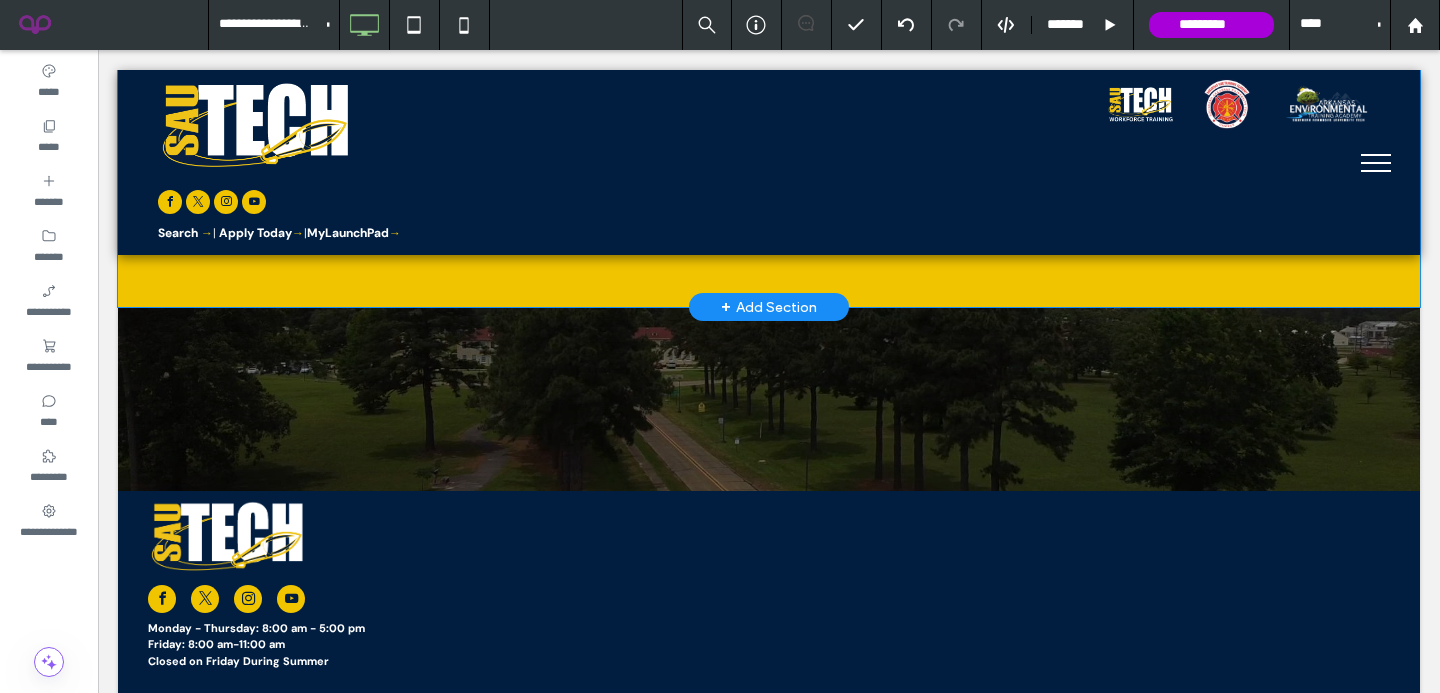 scroll, scrollTop: 3133, scrollLeft: 0, axis: vertical 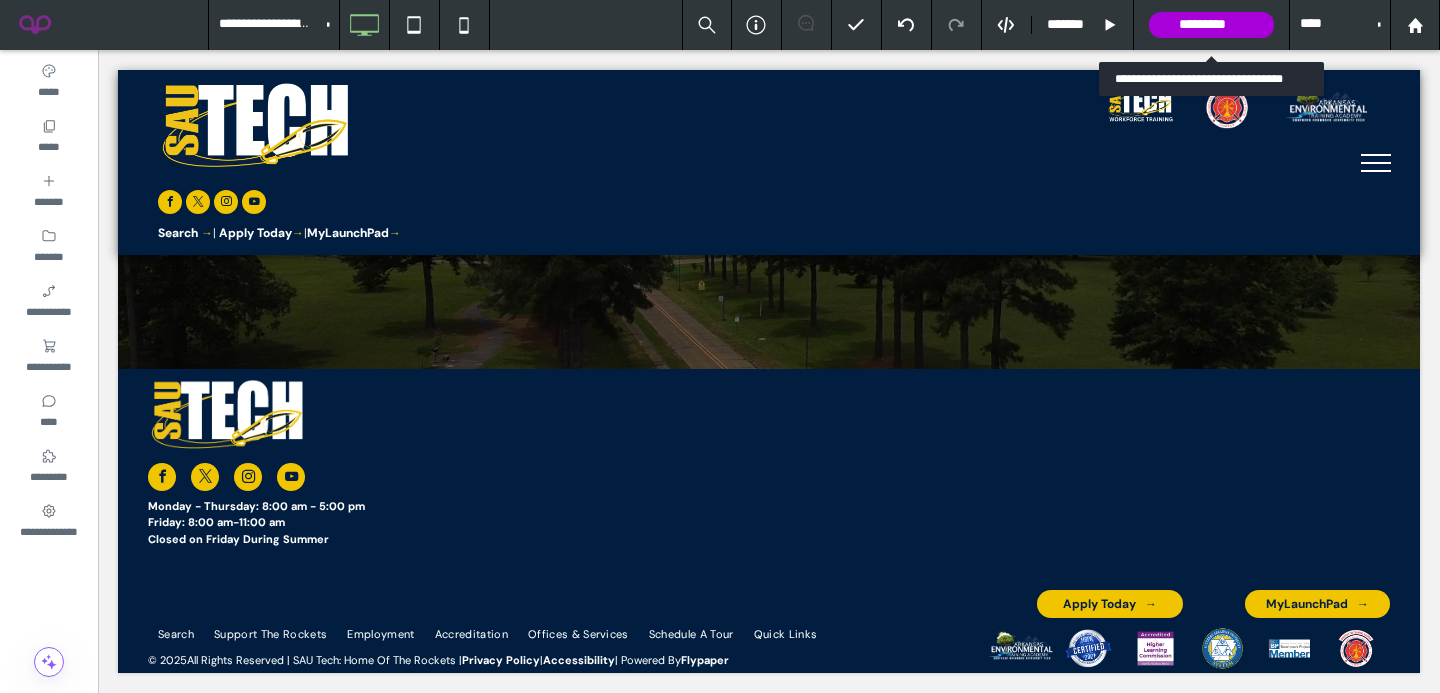 click on "*********" at bounding box center (1211, 25) 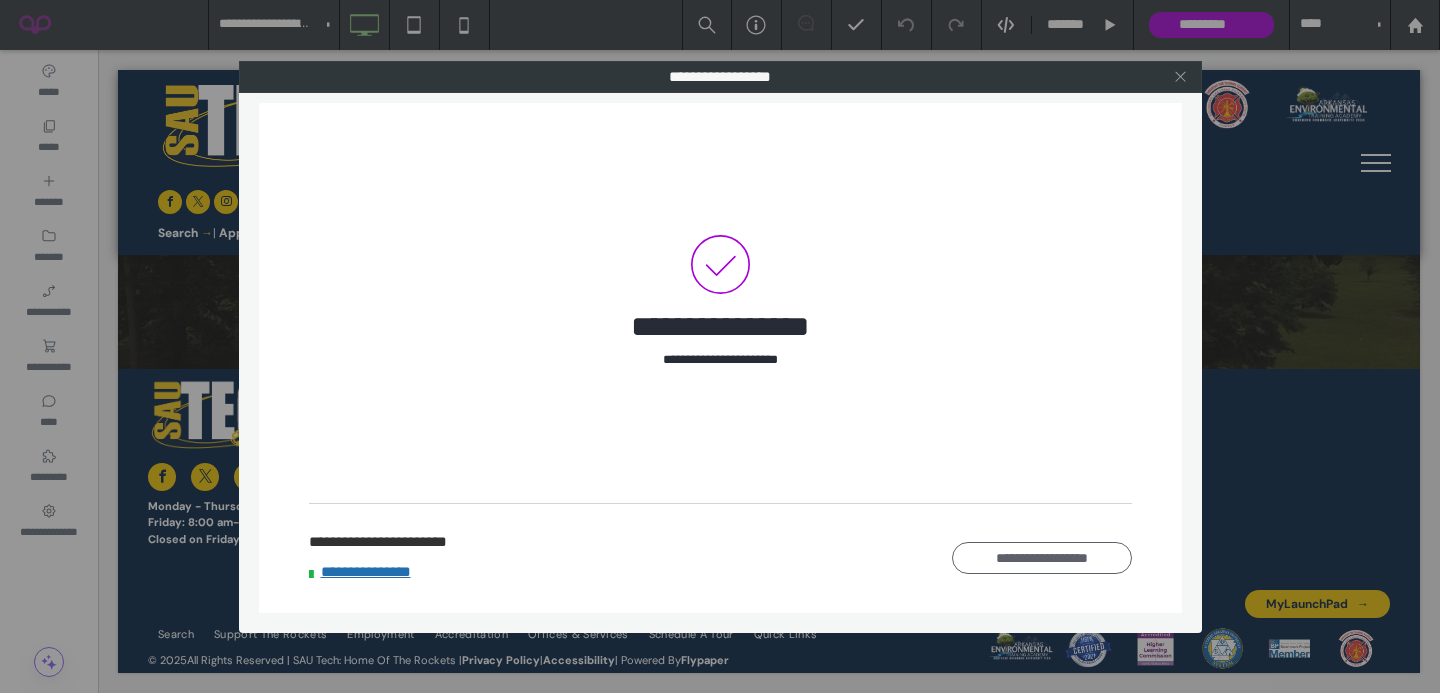 click 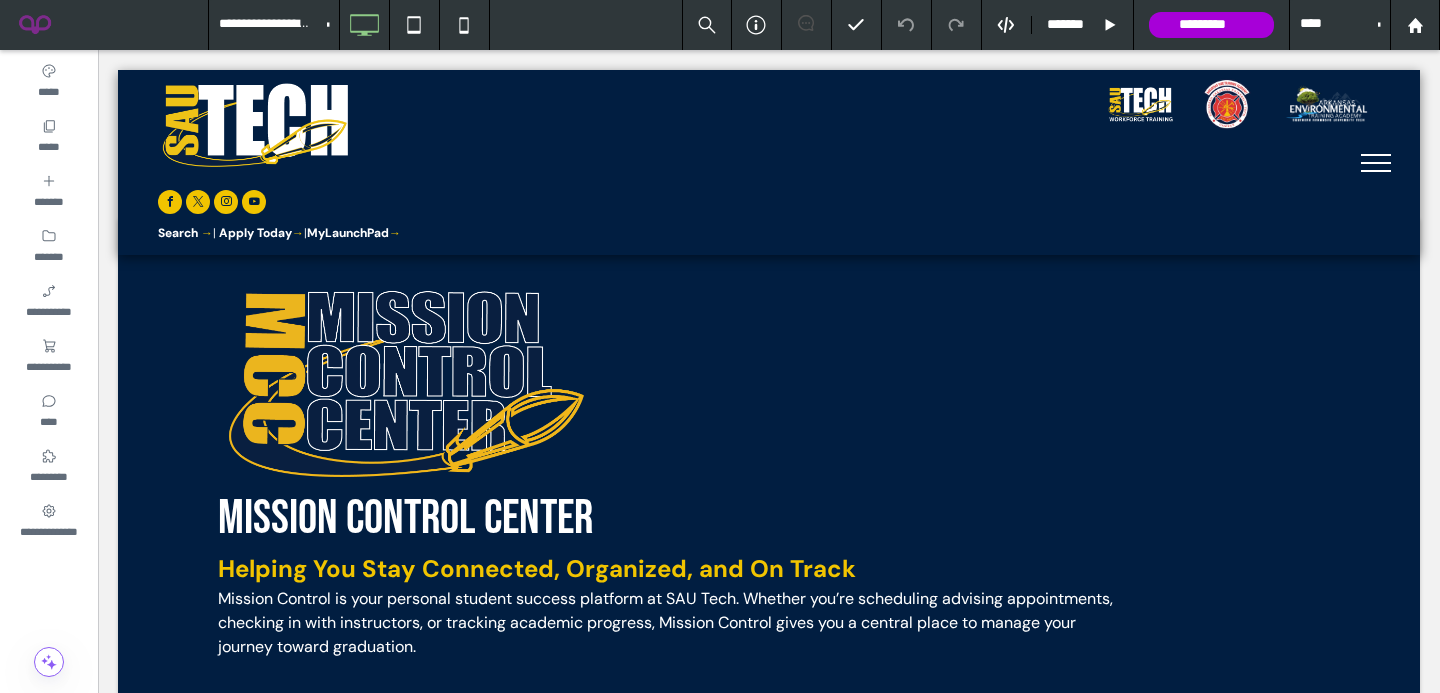 scroll, scrollTop: 0, scrollLeft: 0, axis: both 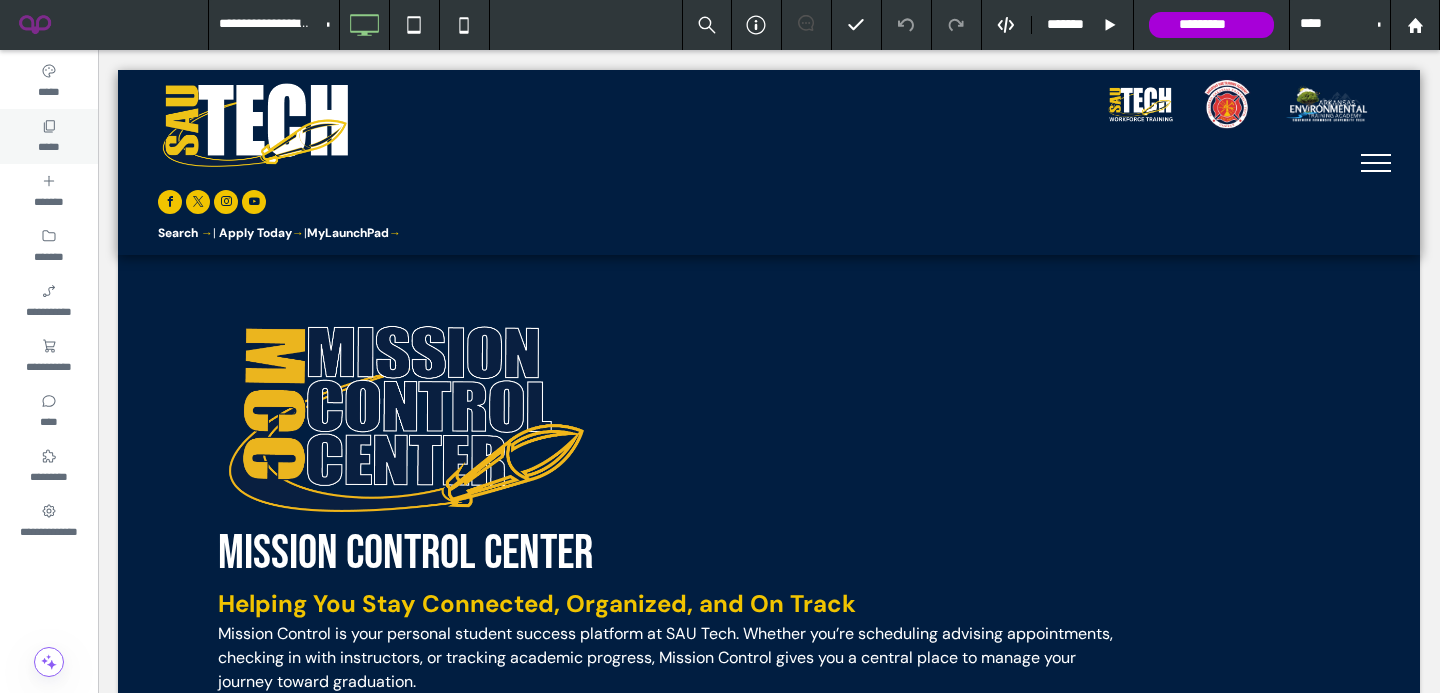 click 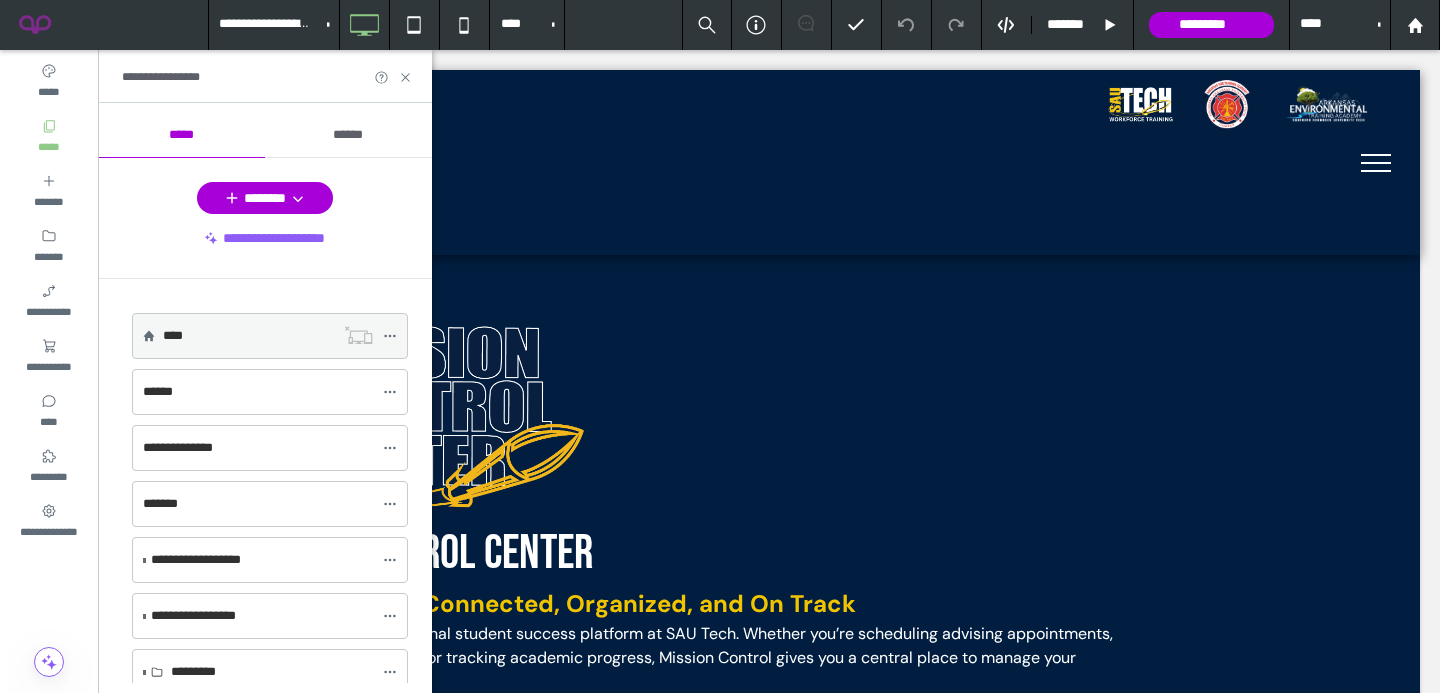 click on "****" at bounding box center [248, 336] 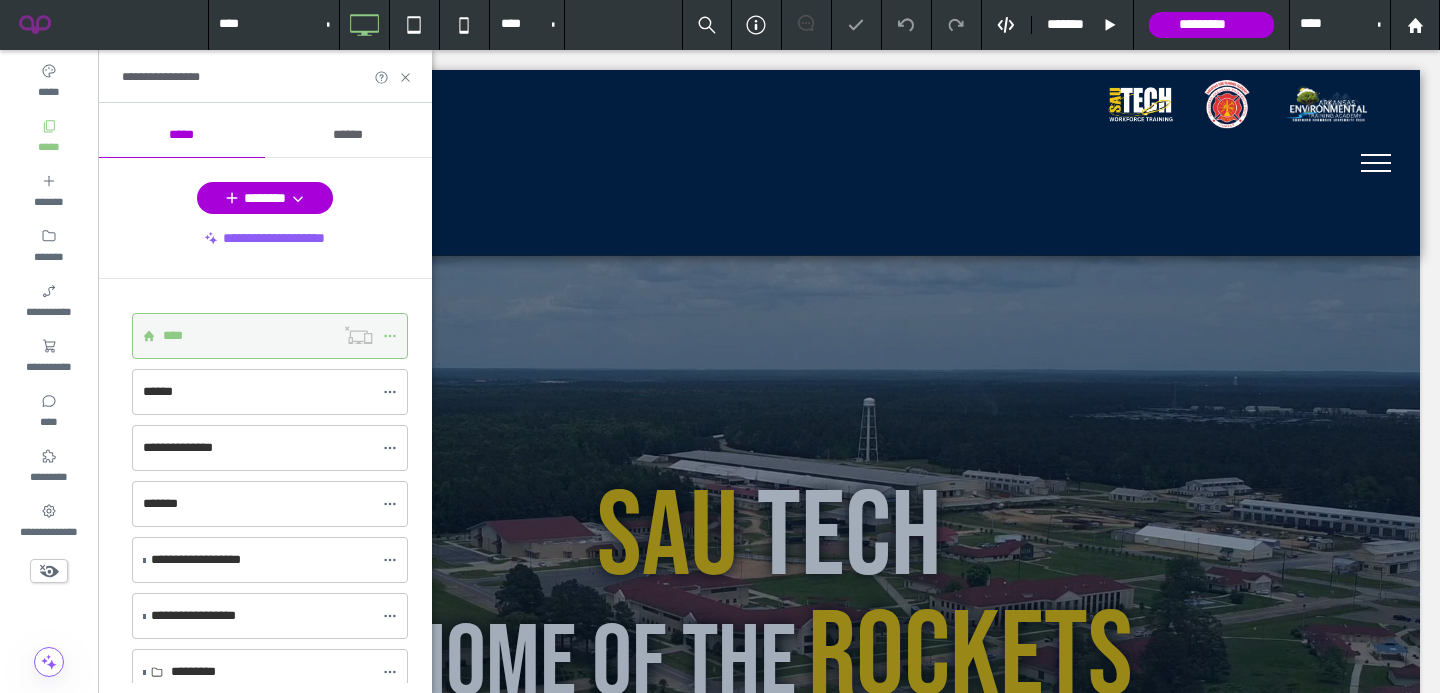 scroll, scrollTop: 0, scrollLeft: 0, axis: both 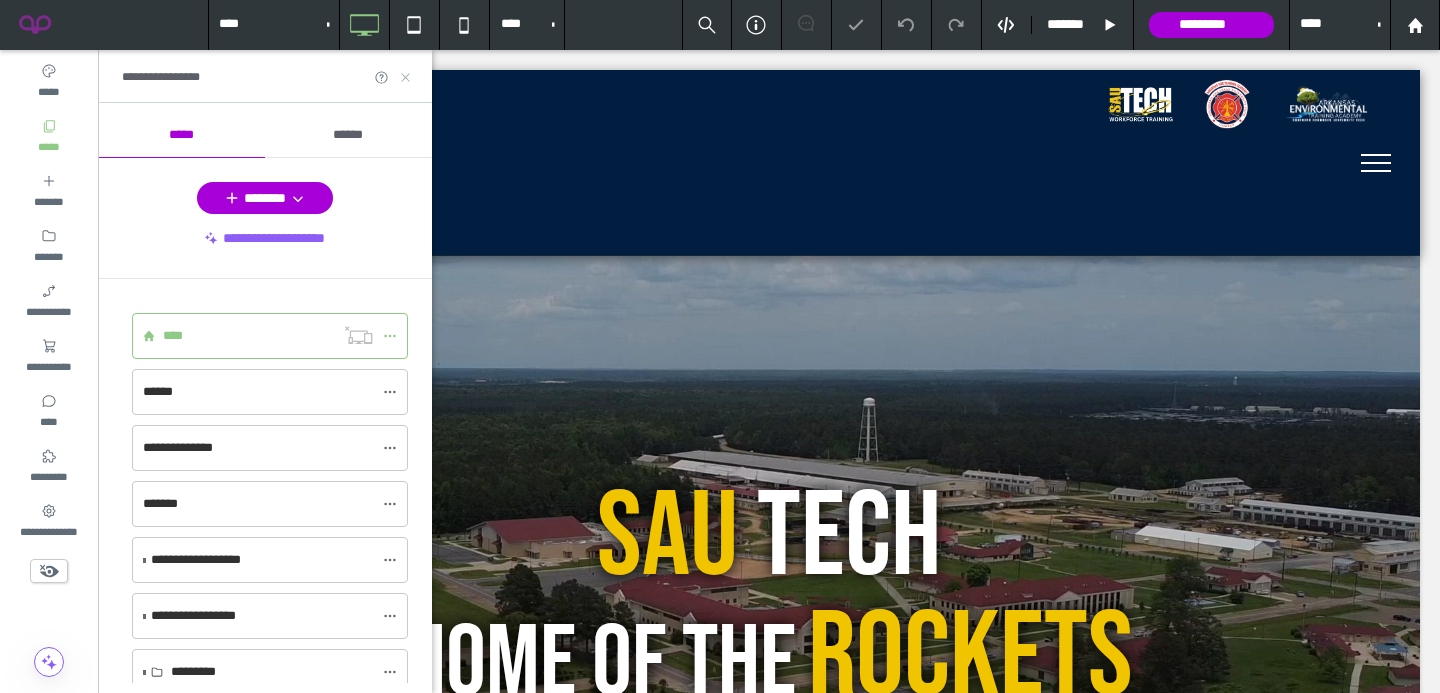 click 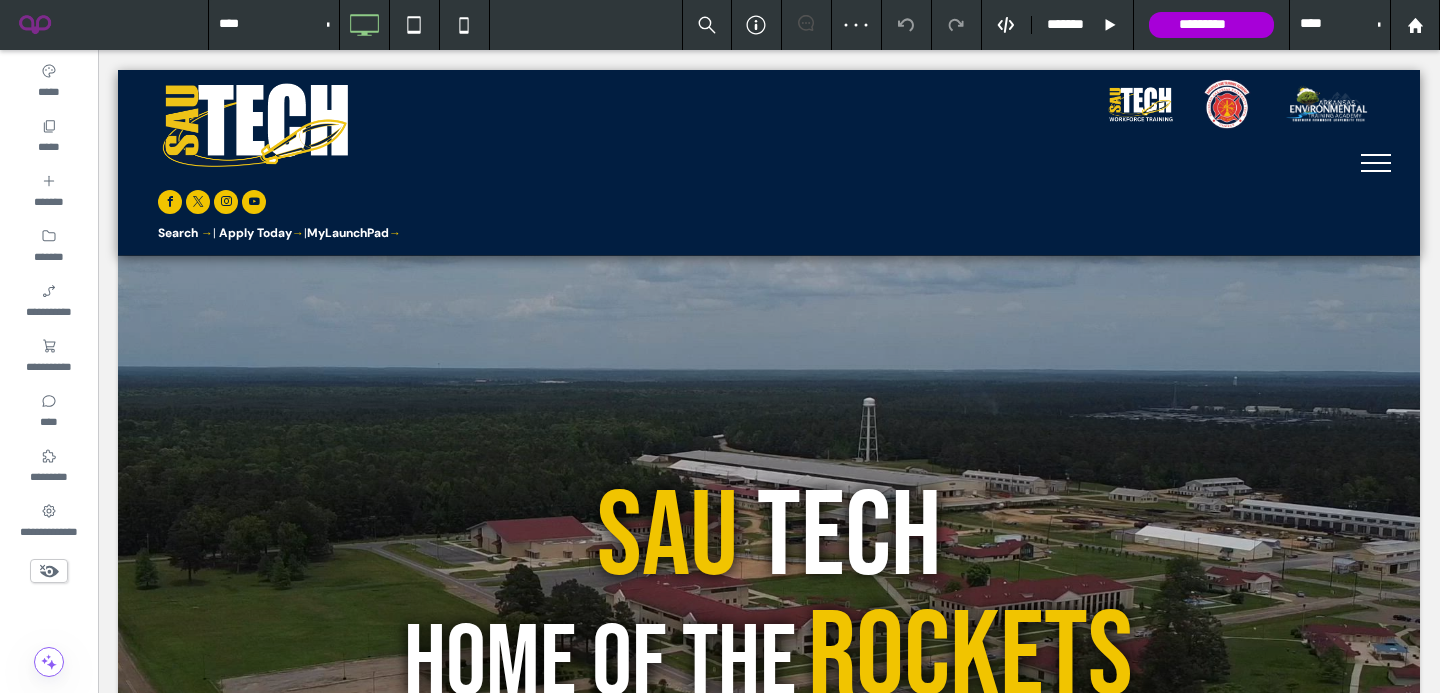 click at bounding box center [1376, 163] 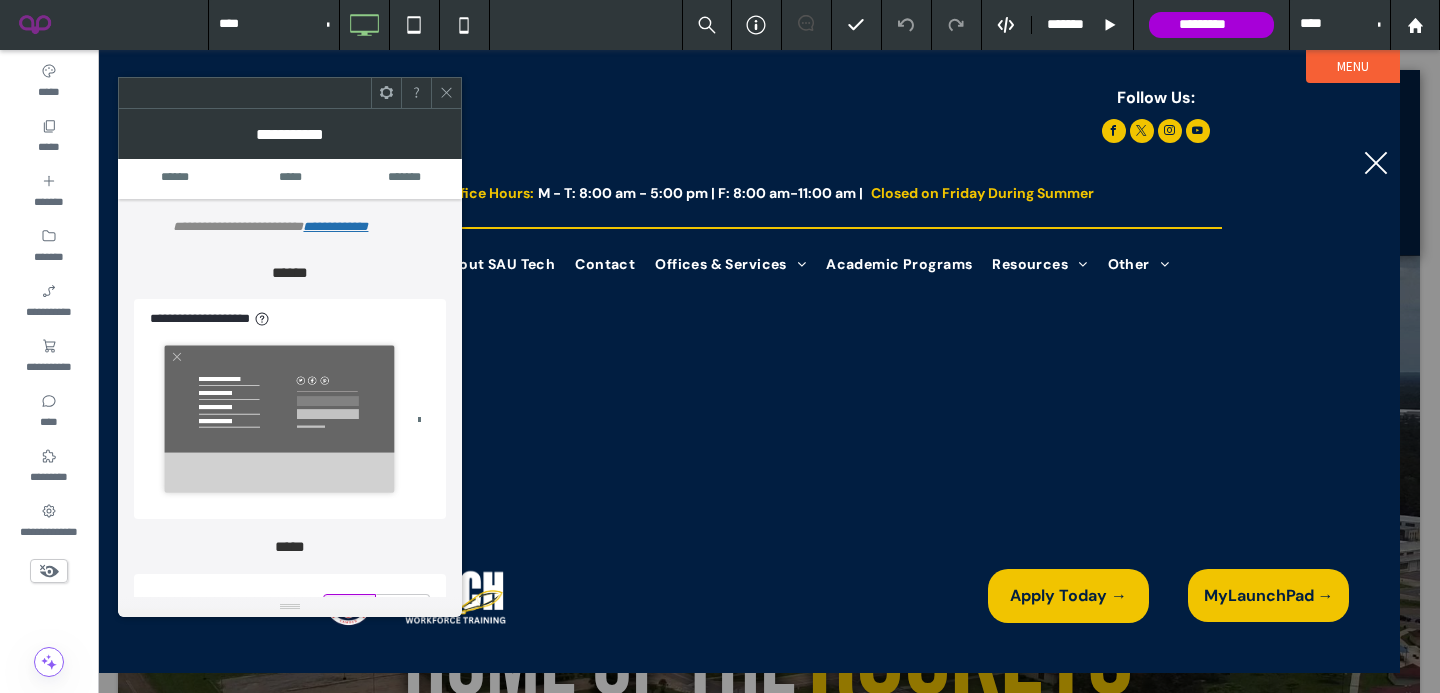 click at bounding box center [446, 93] 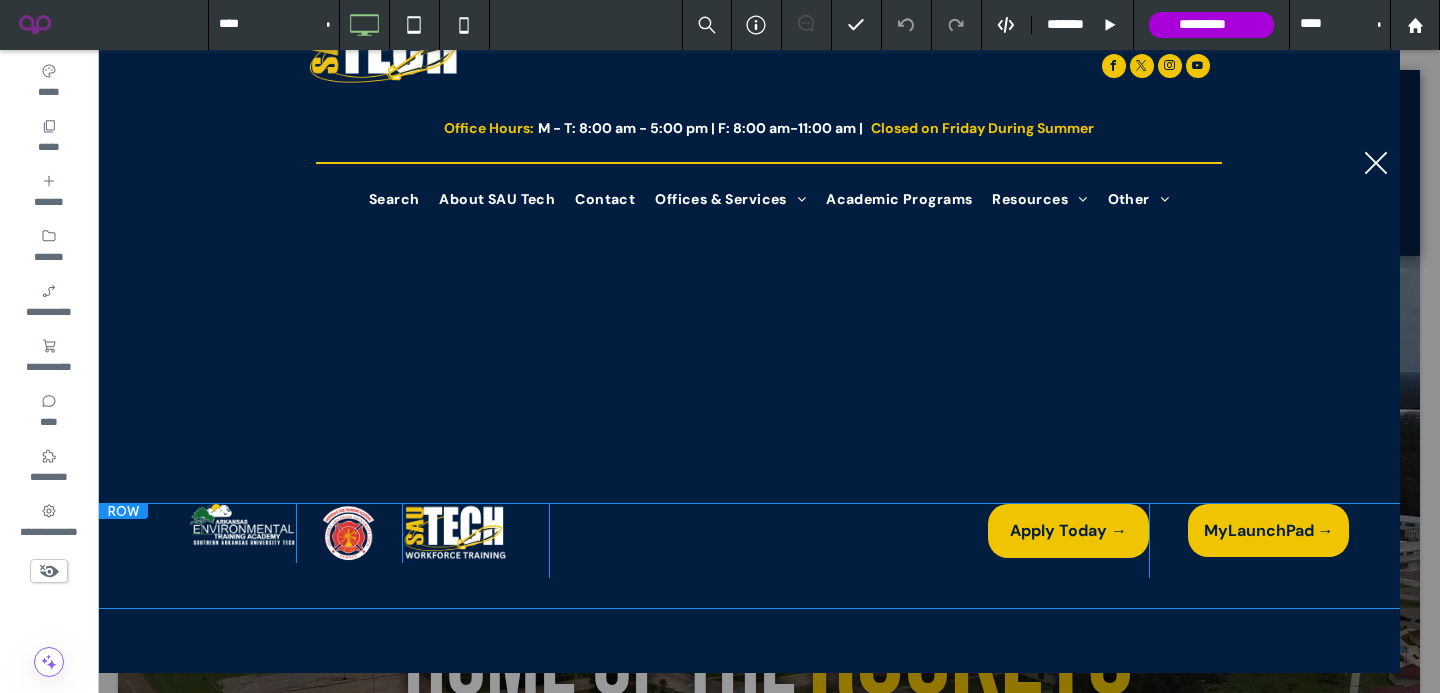 scroll, scrollTop: 0, scrollLeft: 0, axis: both 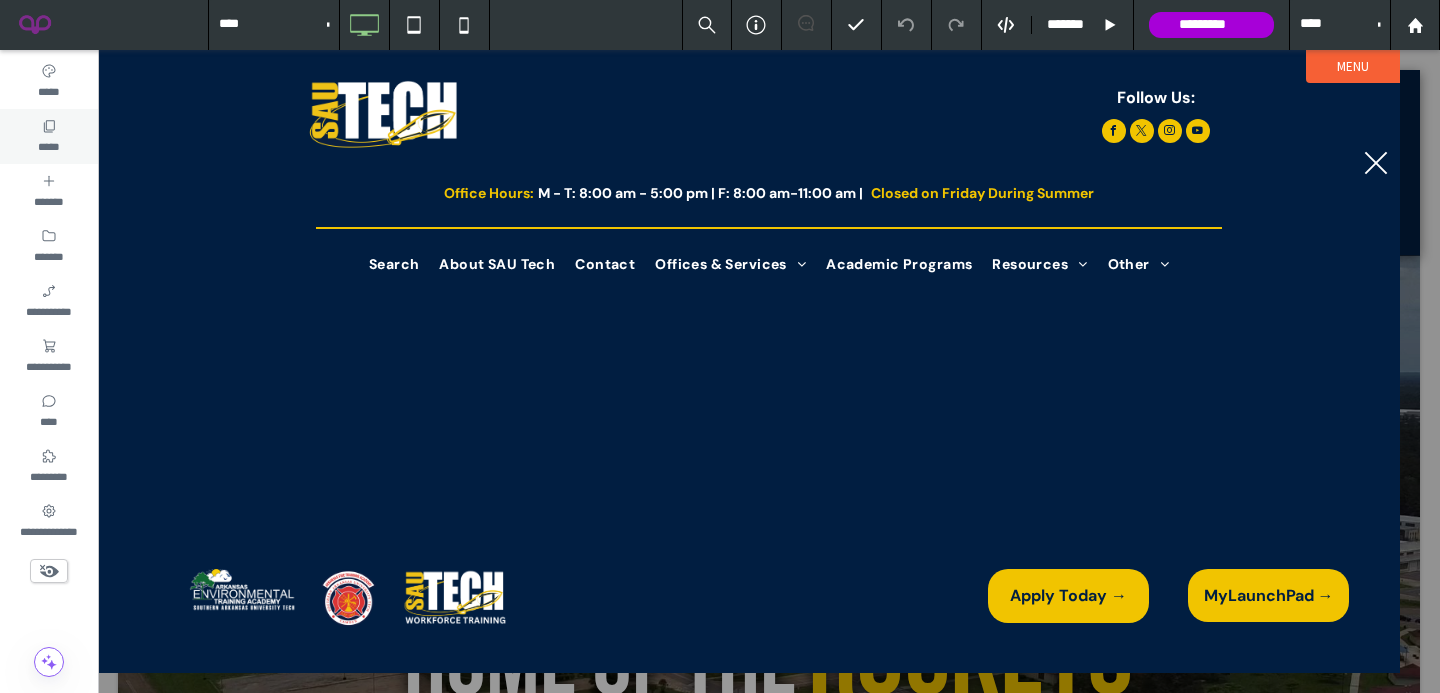 click on "*****" at bounding box center (48, 145) 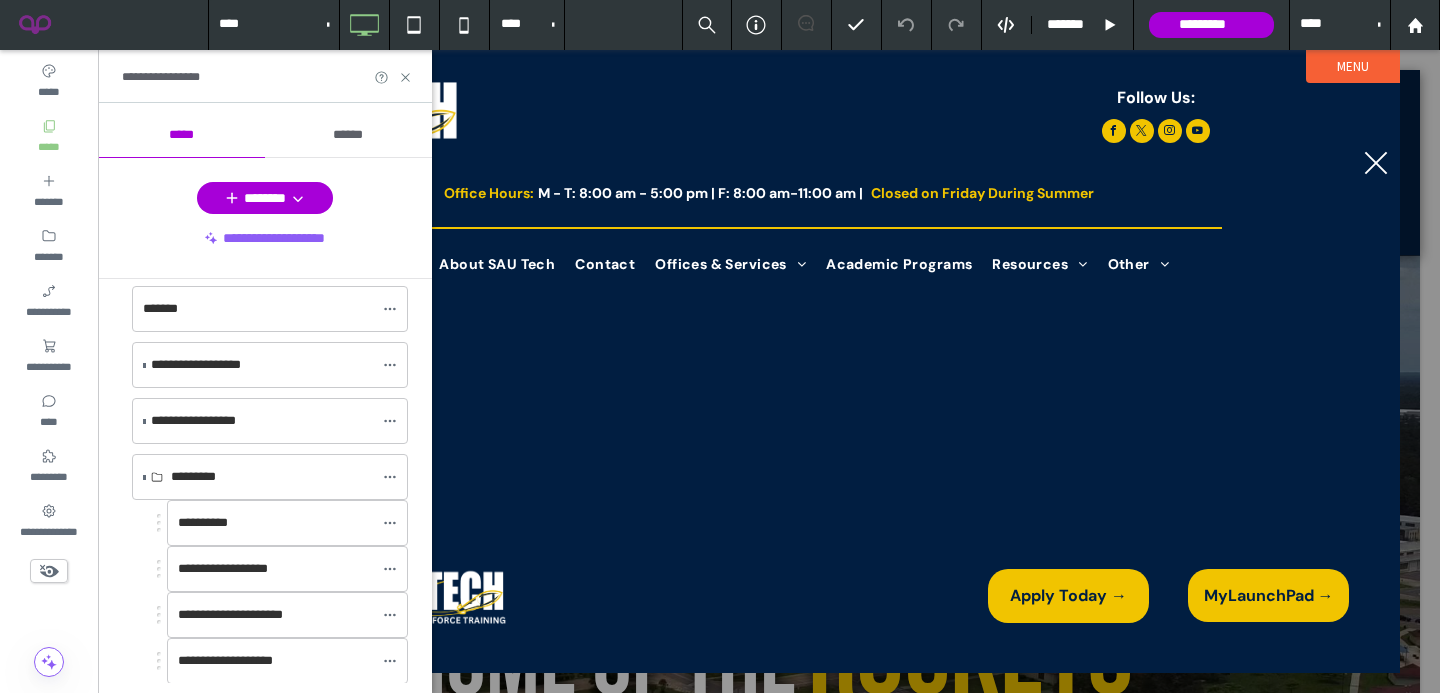 scroll, scrollTop: 193, scrollLeft: 0, axis: vertical 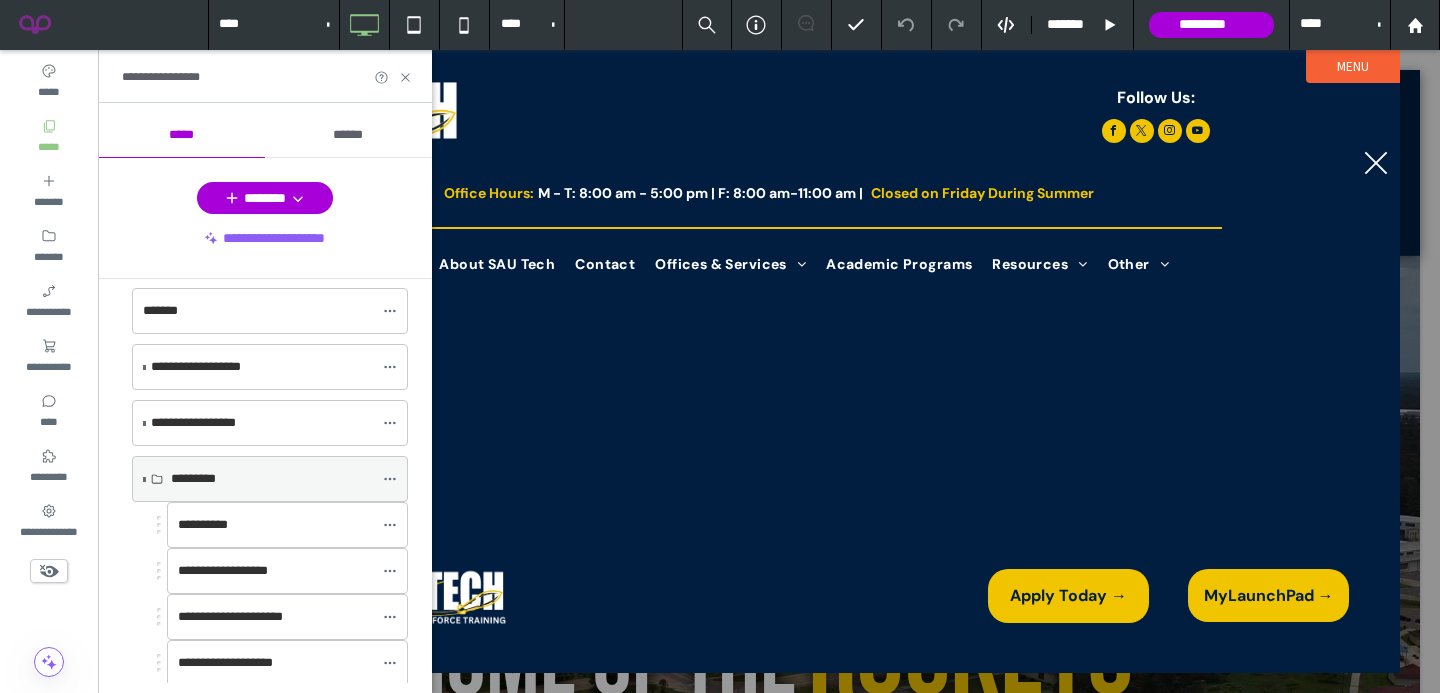 click on "*********" at bounding box center (270, 479) 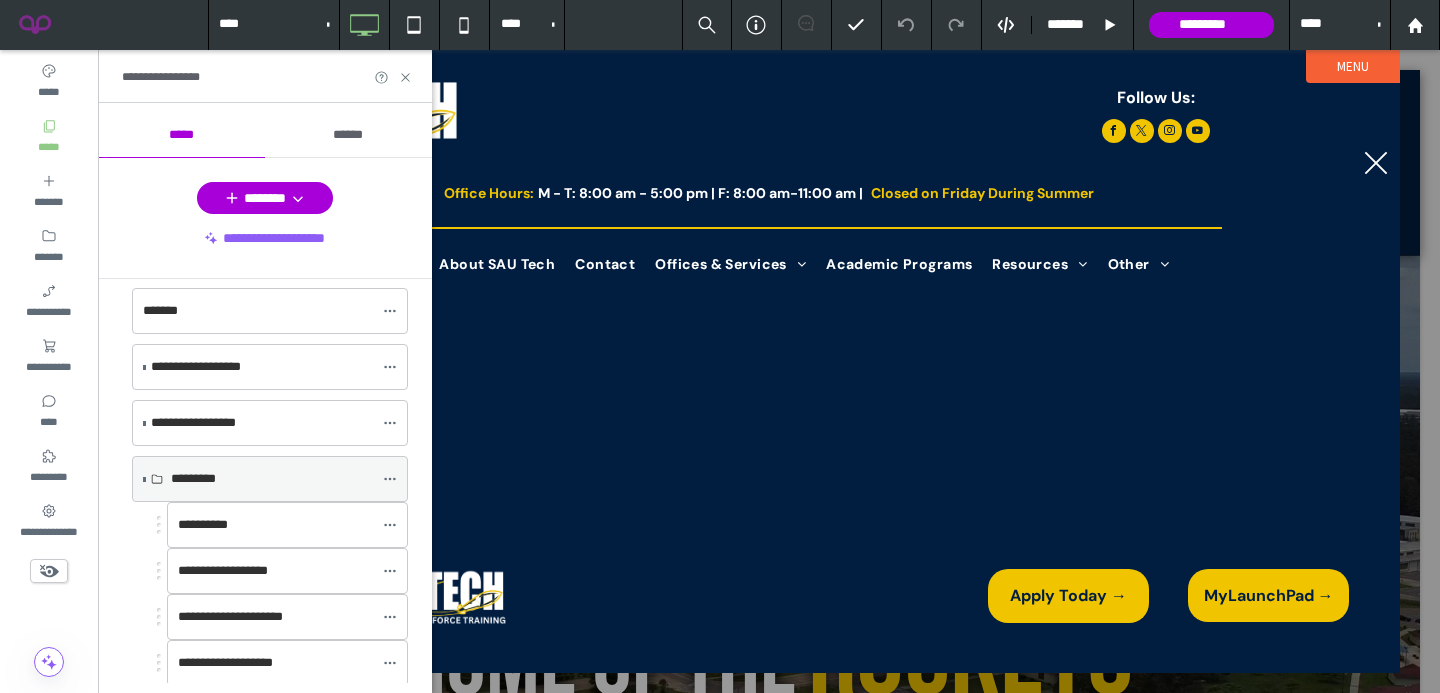 click at bounding box center (144, 479) 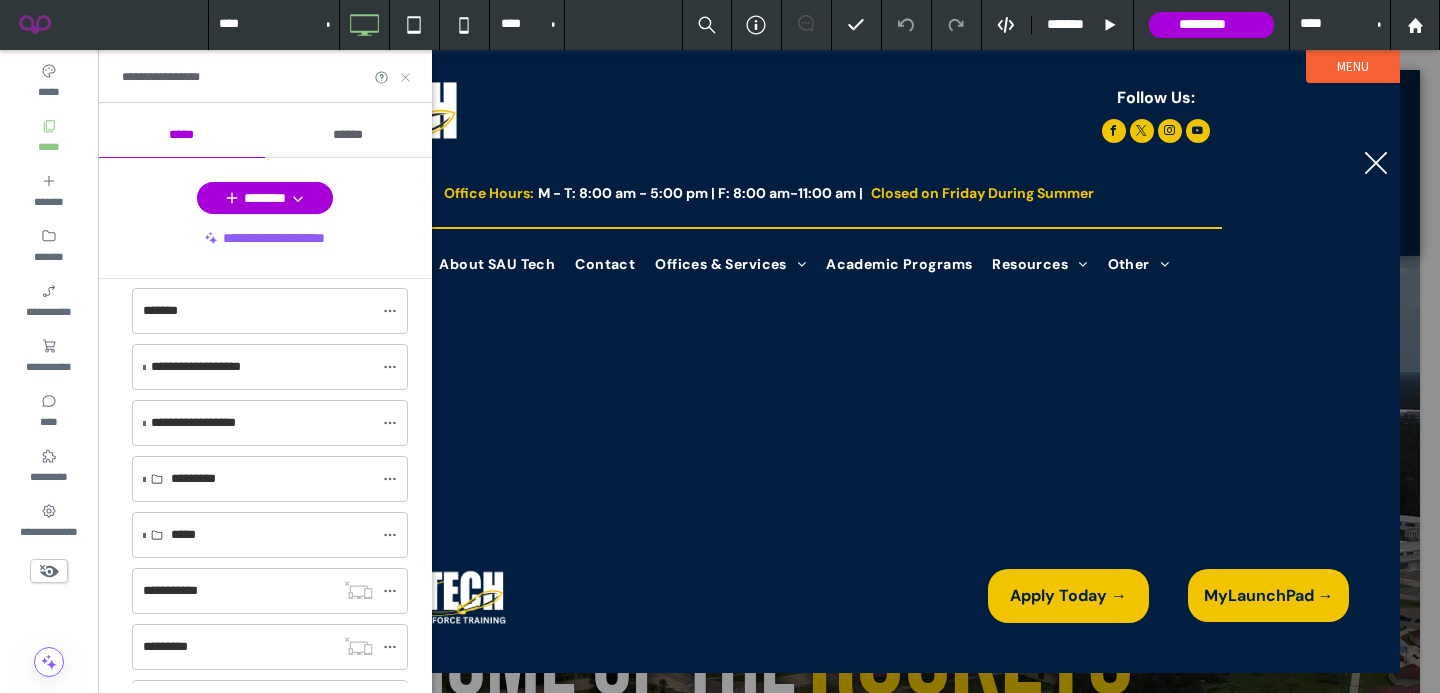 click 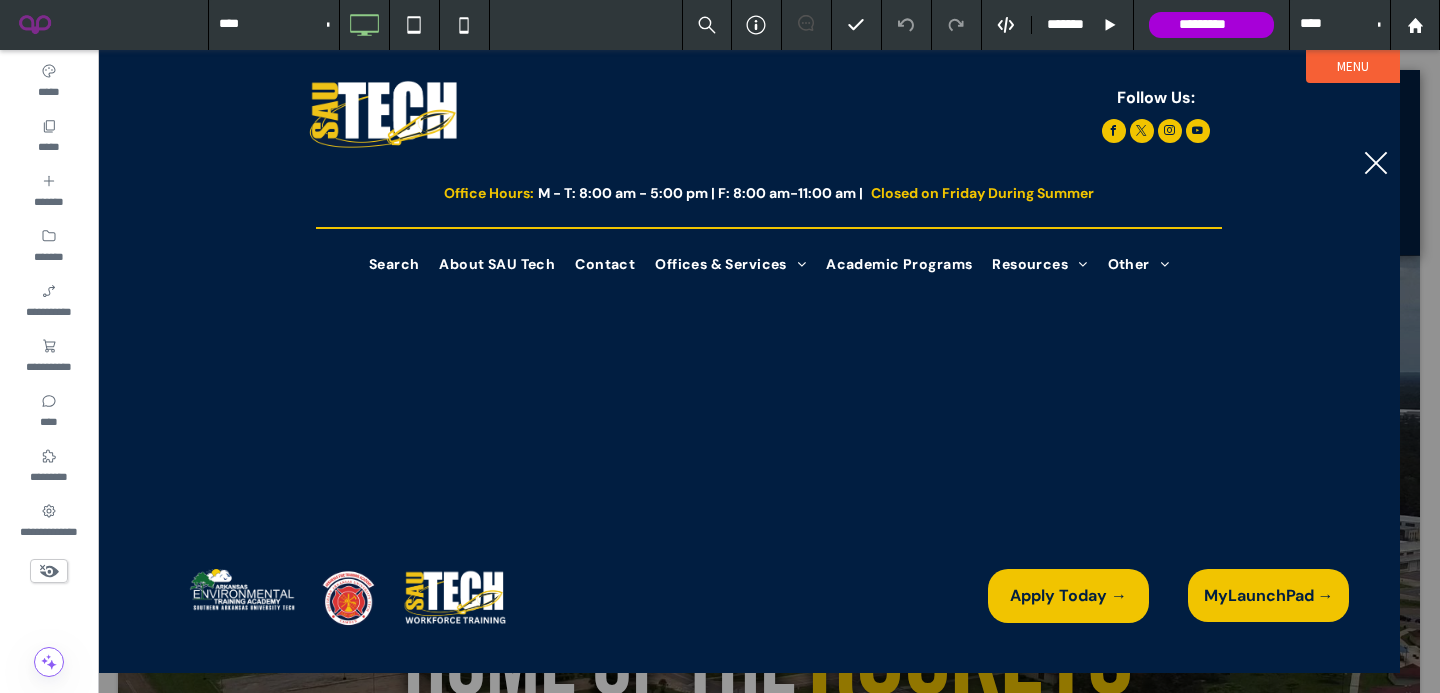 click at bounding box center [1376, 163] 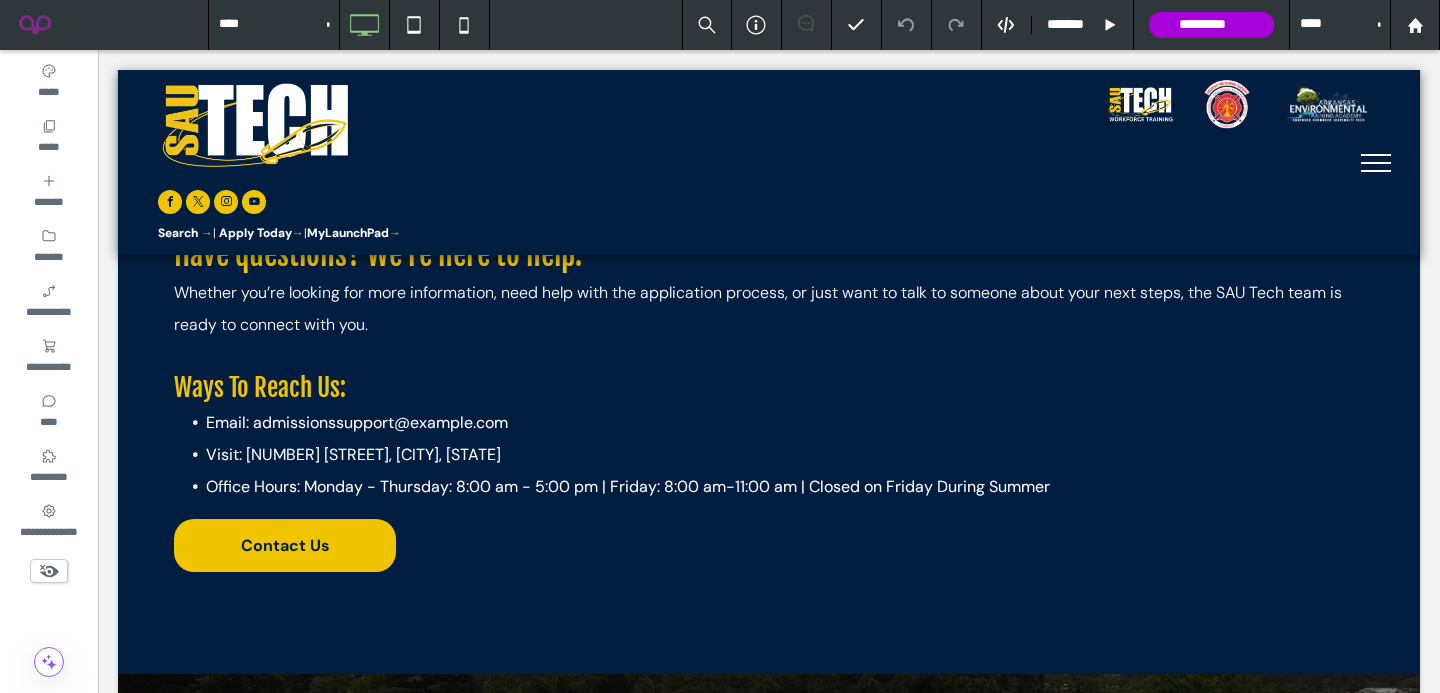 scroll, scrollTop: 6739, scrollLeft: 0, axis: vertical 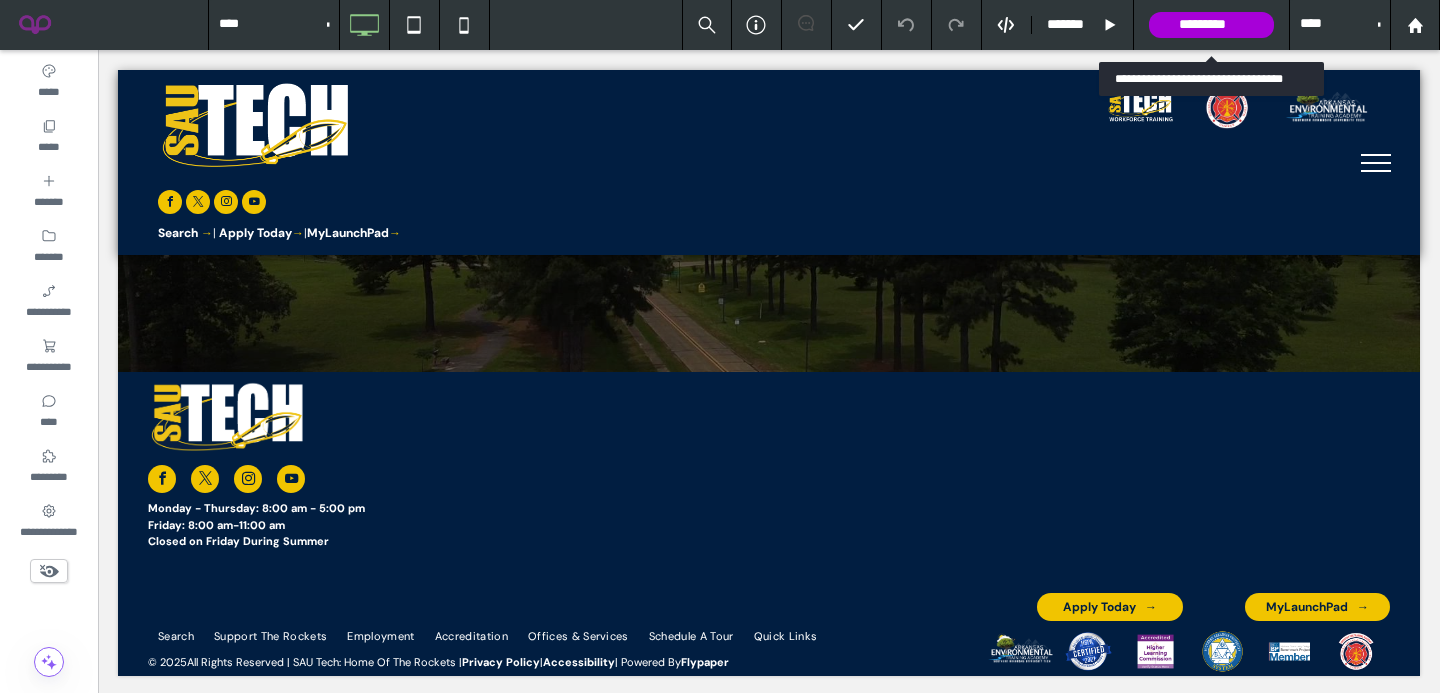 click on "*********" at bounding box center (1211, 25) 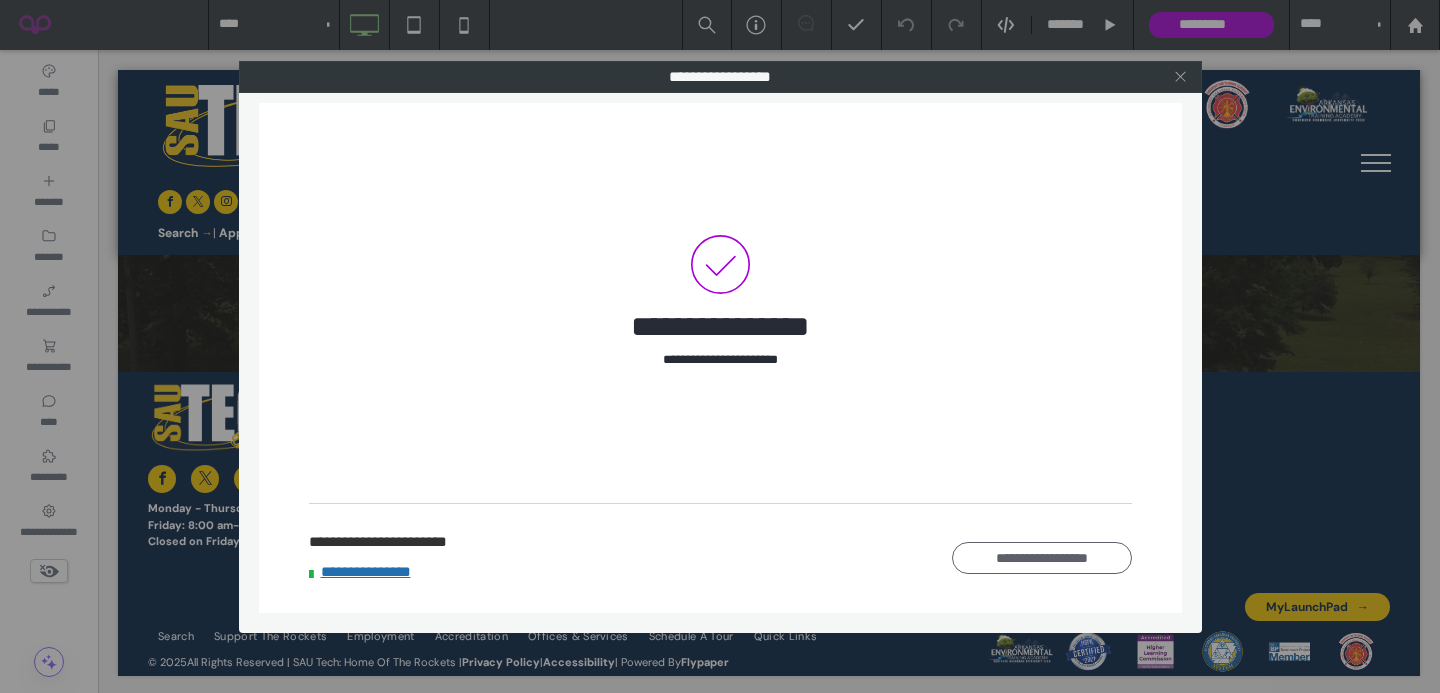 click 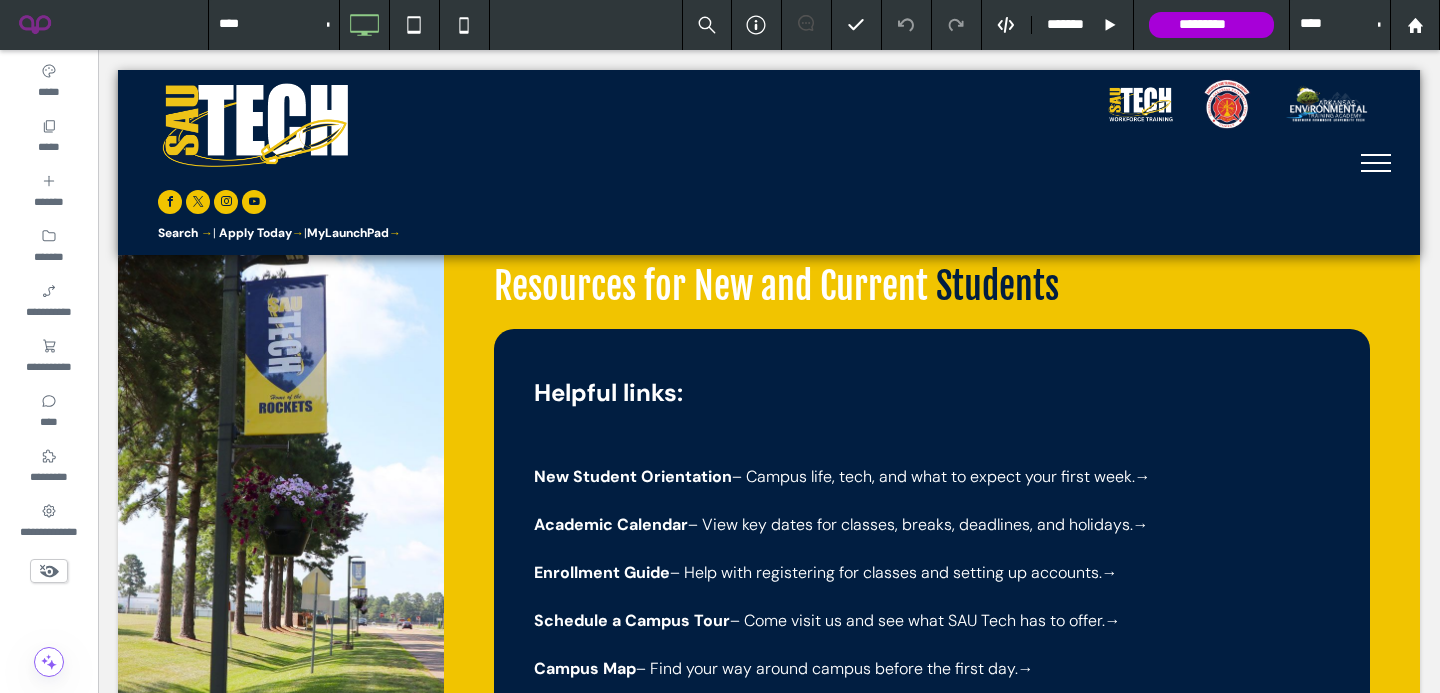 scroll, scrollTop: 4363, scrollLeft: 0, axis: vertical 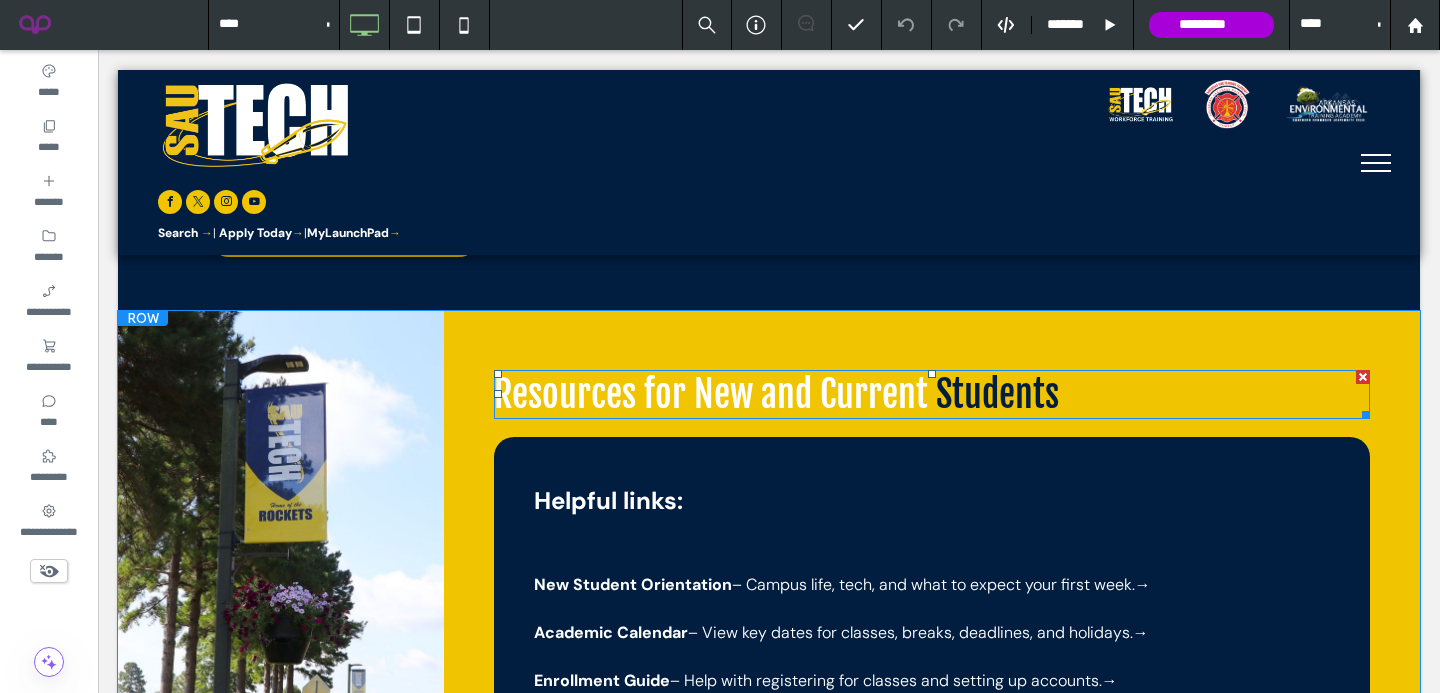 click on "Resources for New and Current" at bounding box center [711, 394] 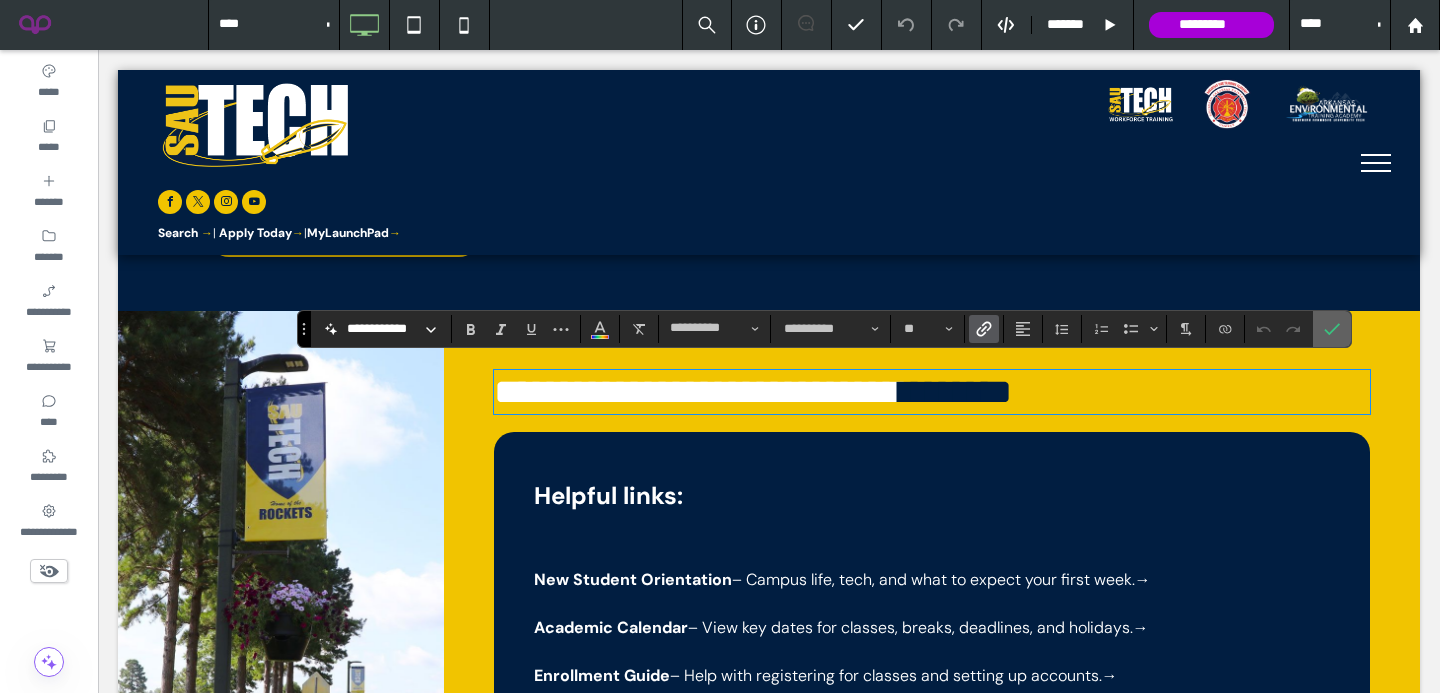 click at bounding box center (1332, 329) 